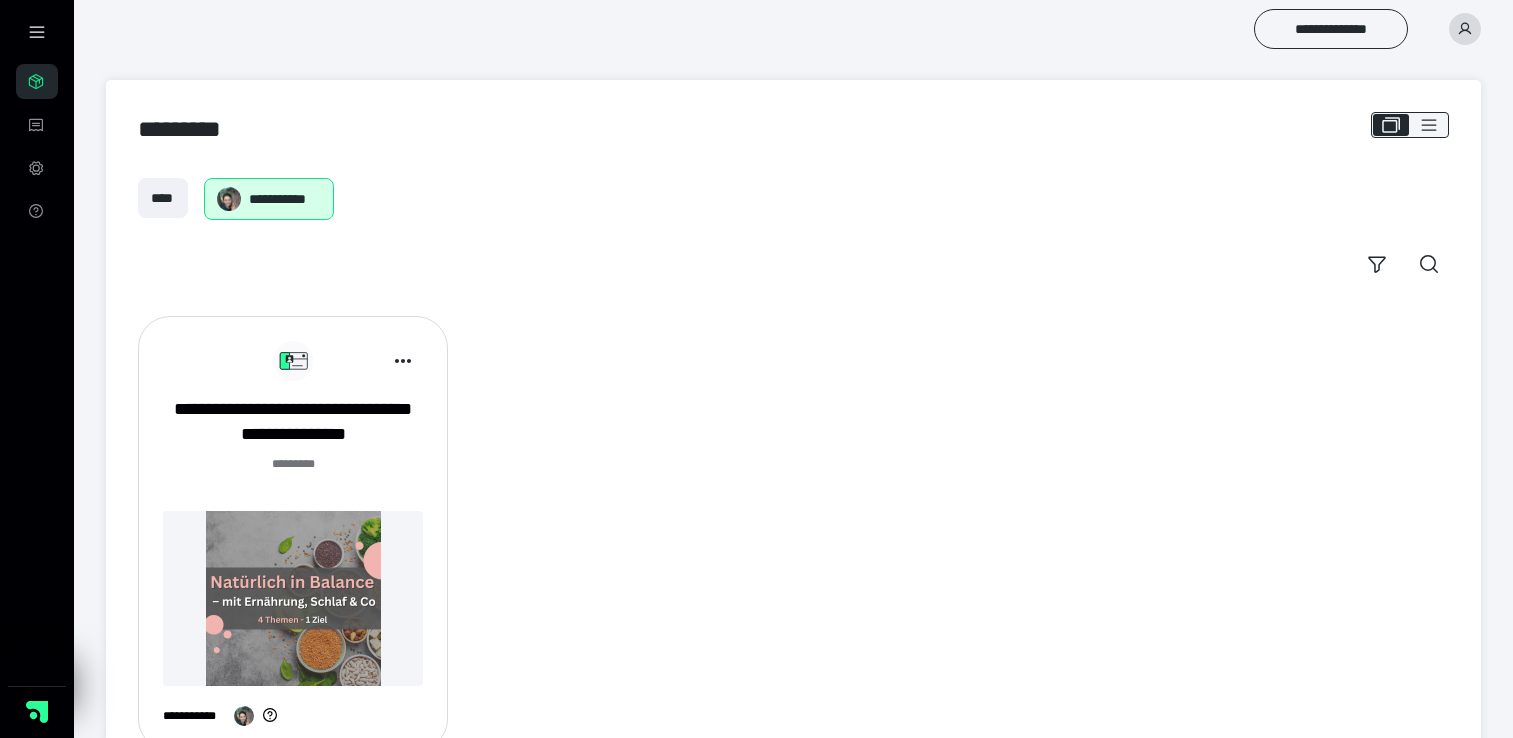 scroll, scrollTop: 0, scrollLeft: 0, axis: both 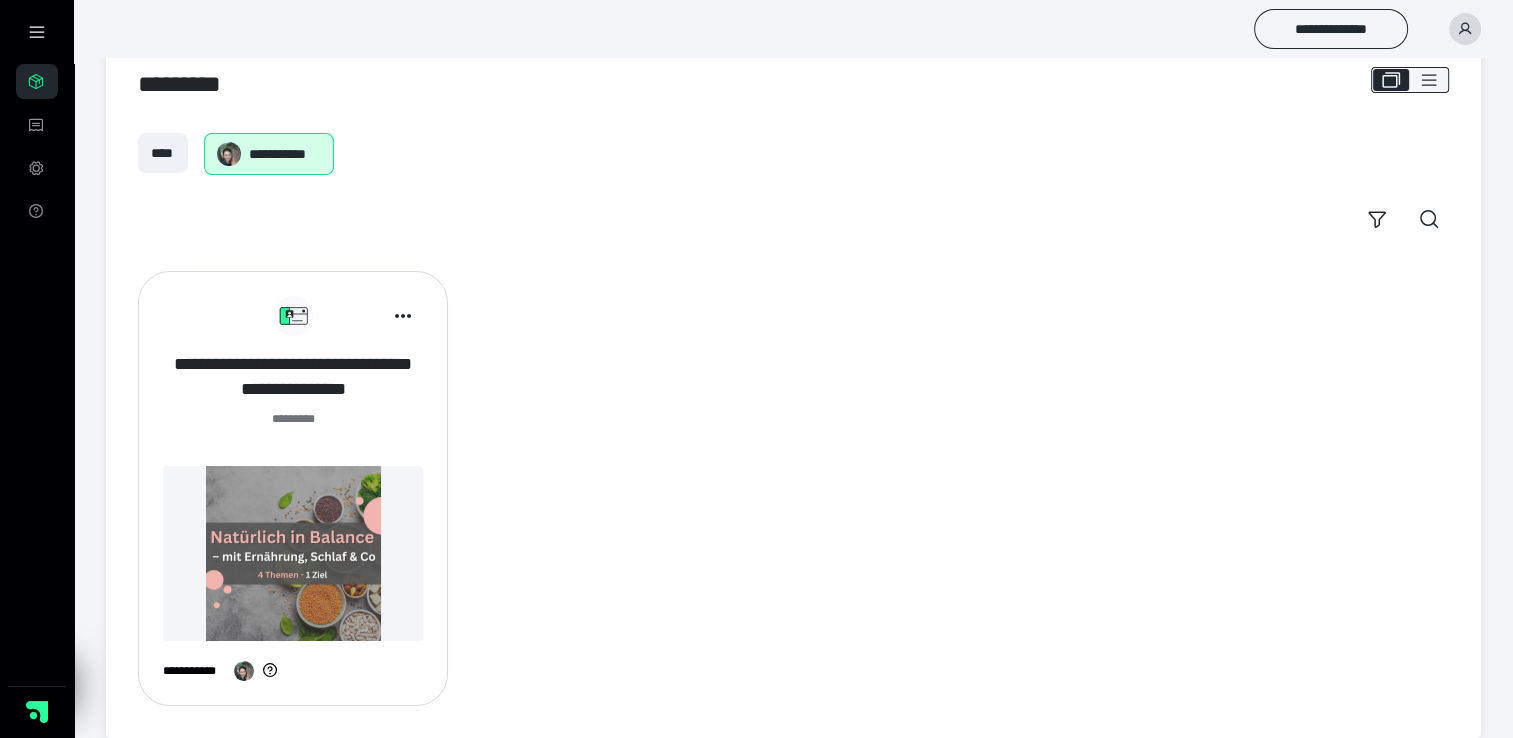 click on "**********" at bounding box center (293, 377) 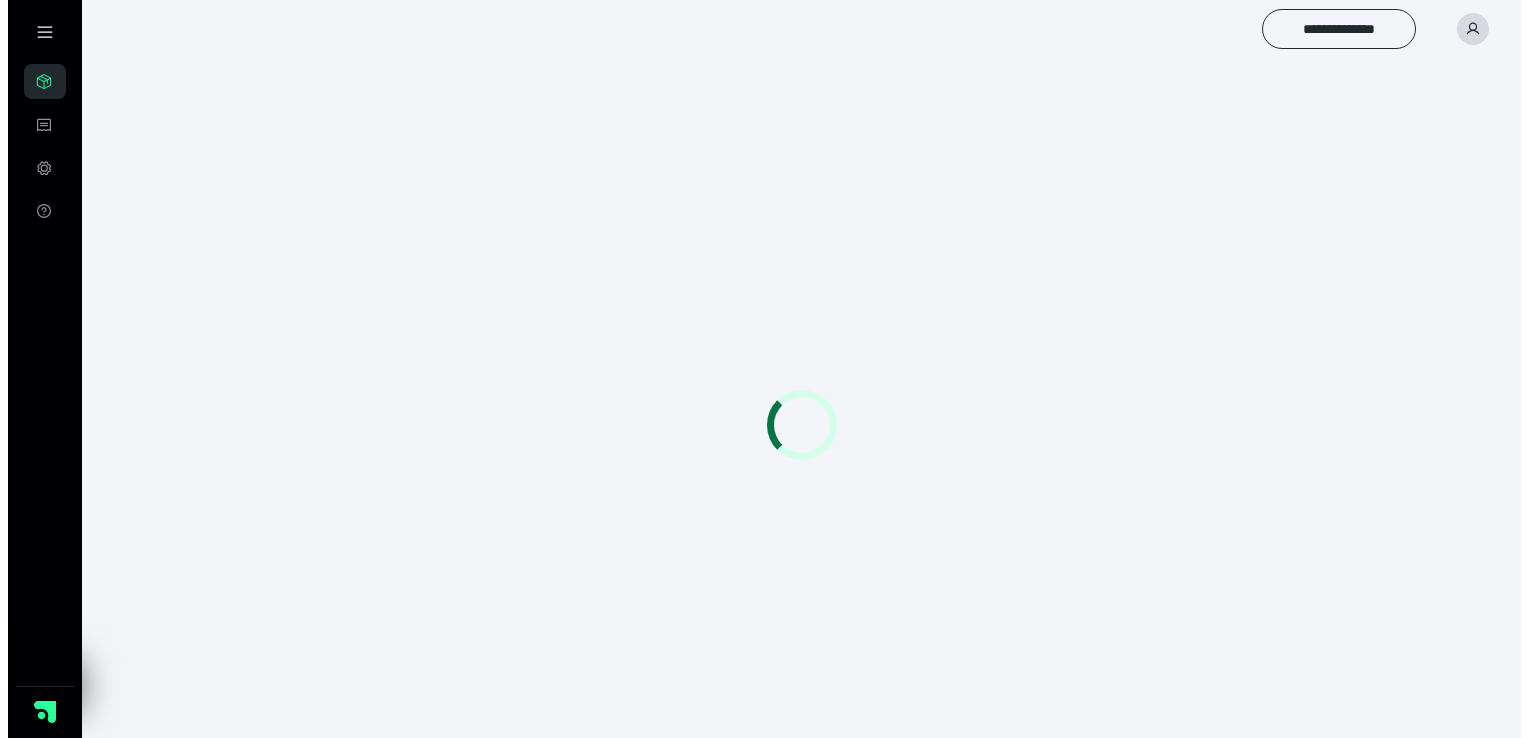scroll, scrollTop: 0, scrollLeft: 0, axis: both 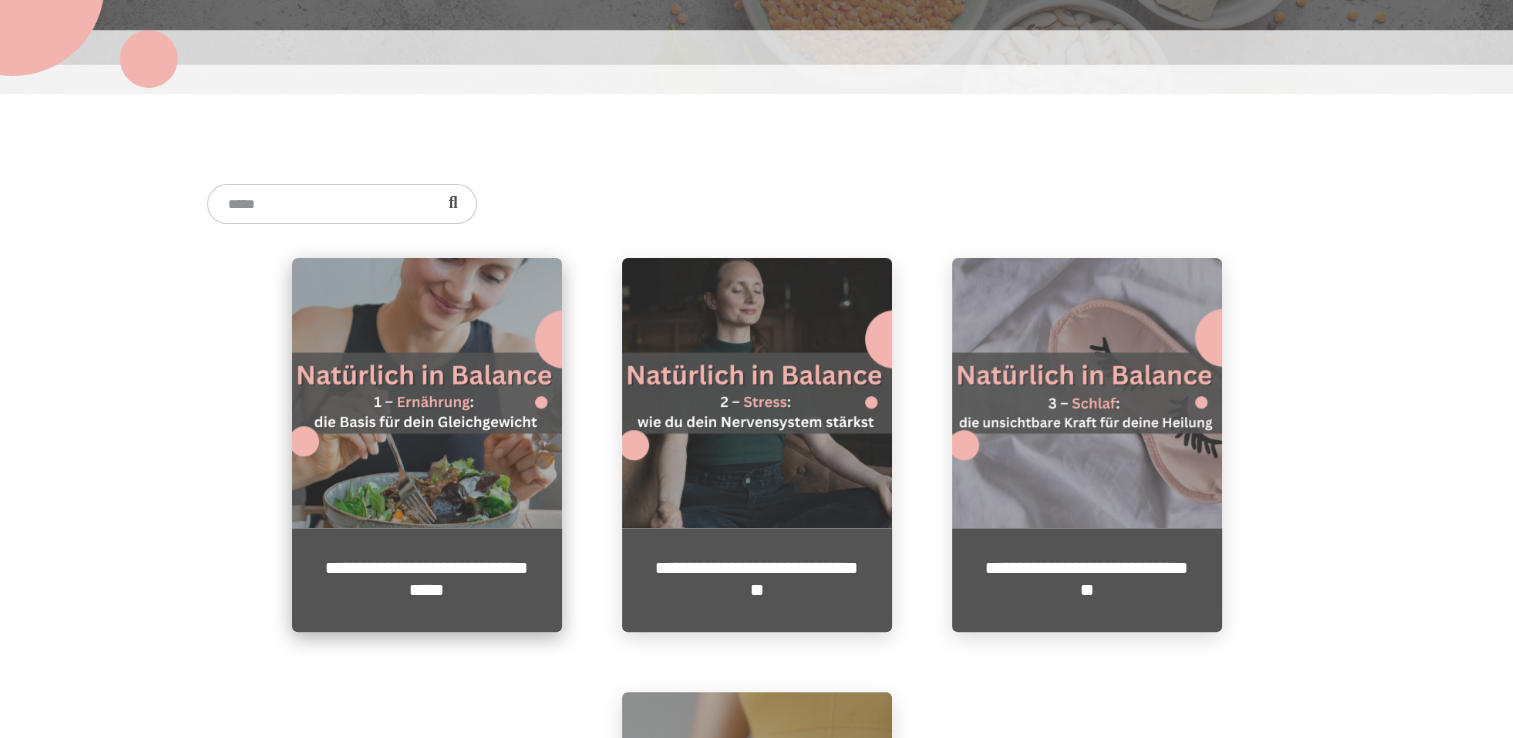 click at bounding box center [427, 393] 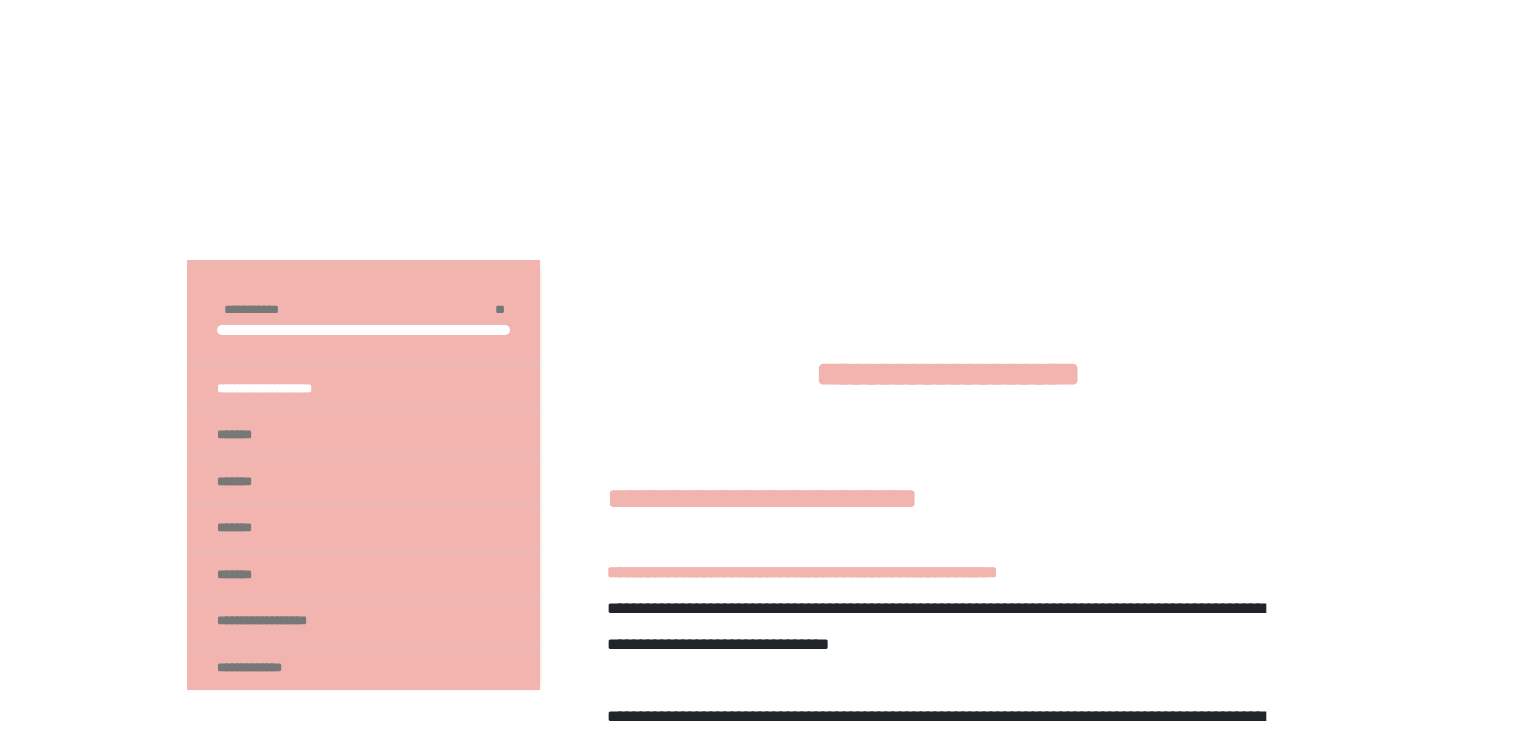 scroll, scrollTop: 200, scrollLeft: 0, axis: vertical 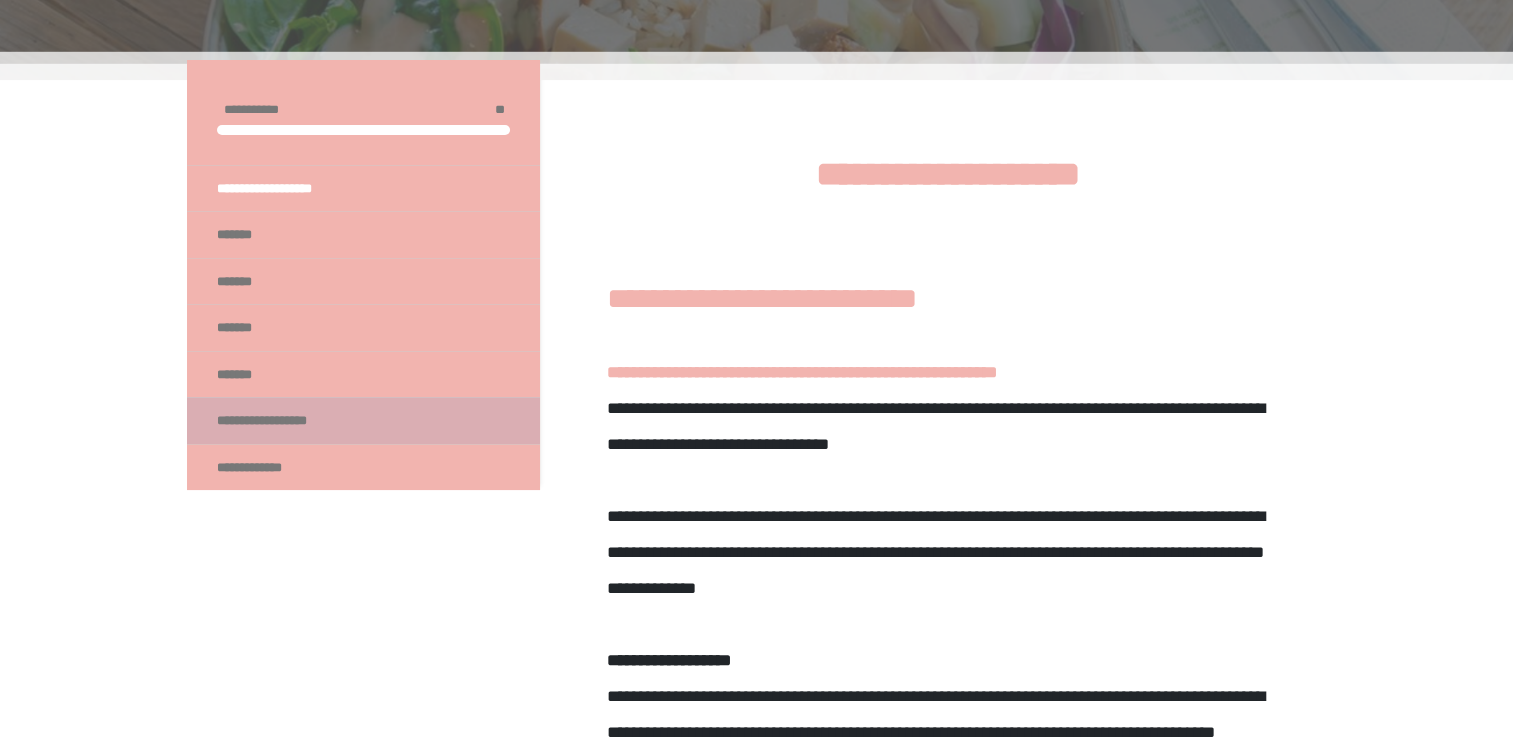 click on "**********" at bounding box center [284, 421] 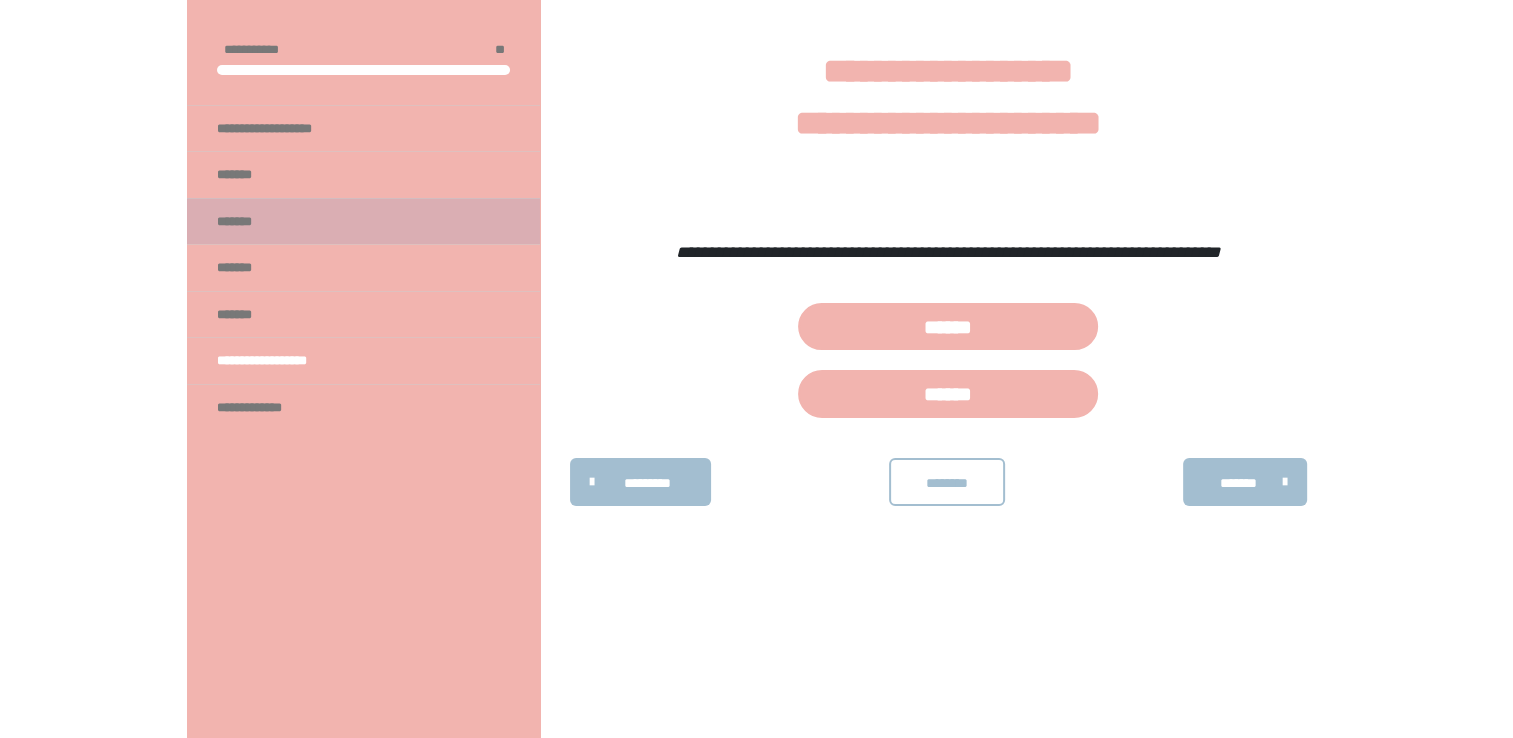 scroll, scrollTop: 240, scrollLeft: 0, axis: vertical 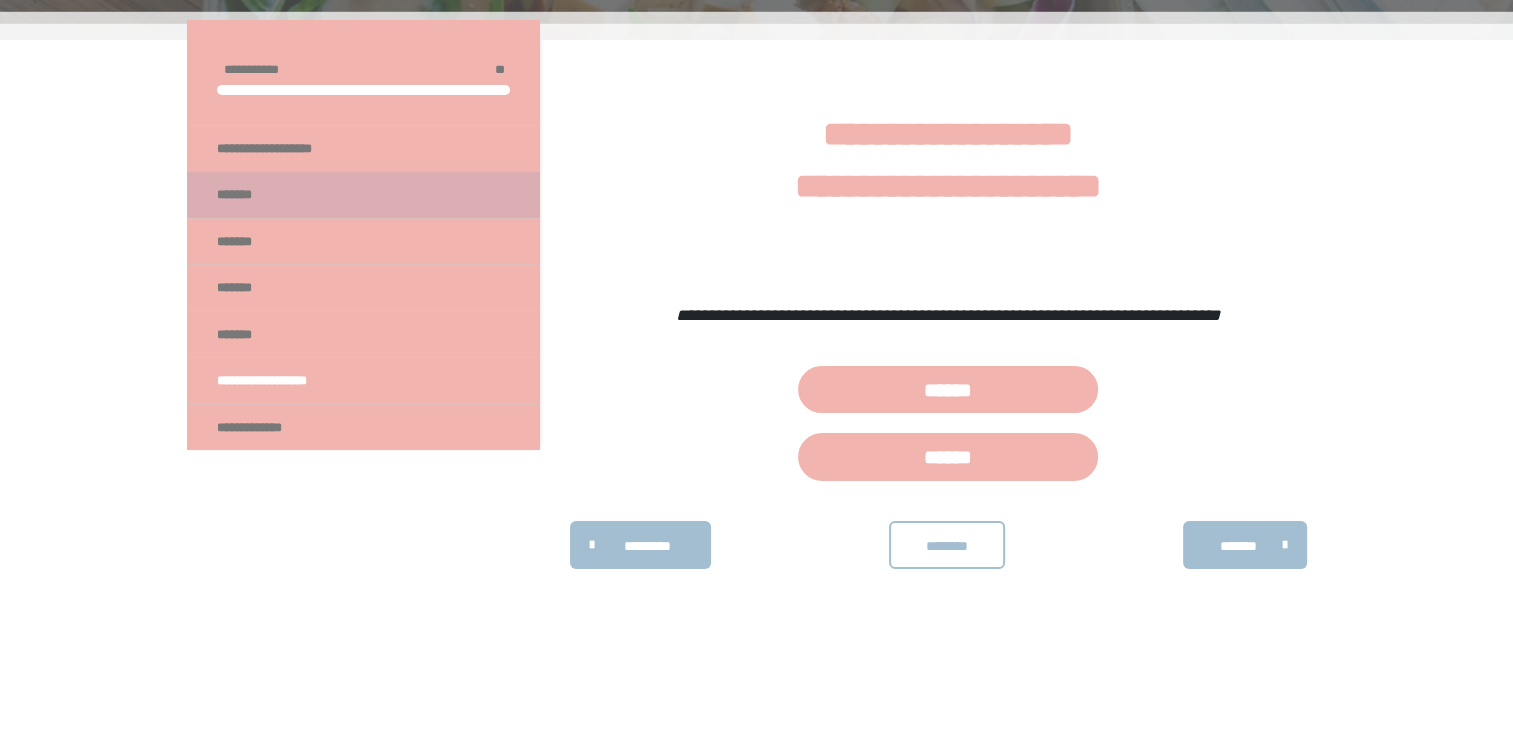 click on "*******" at bounding box center [242, 195] 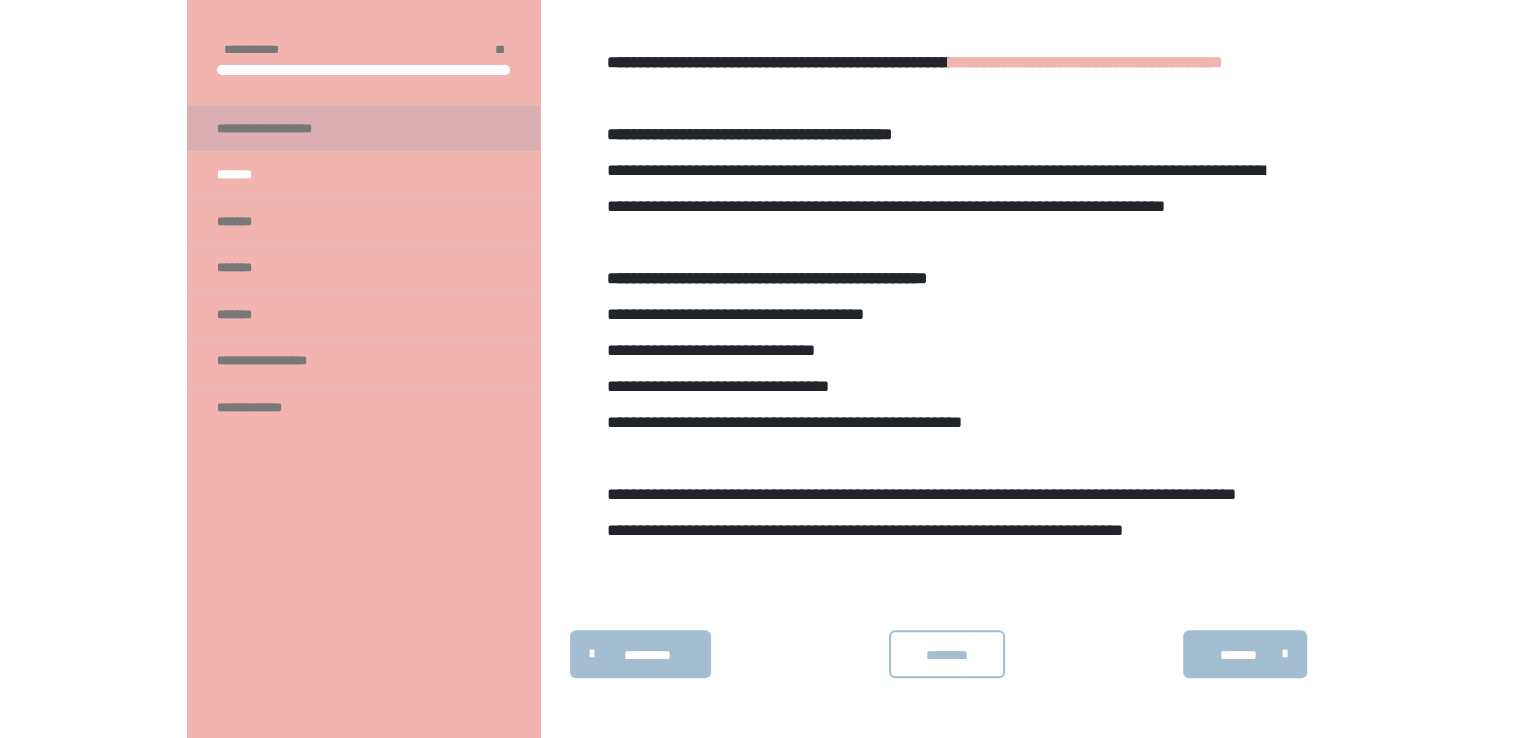 click on "**********" at bounding box center [363, 128] 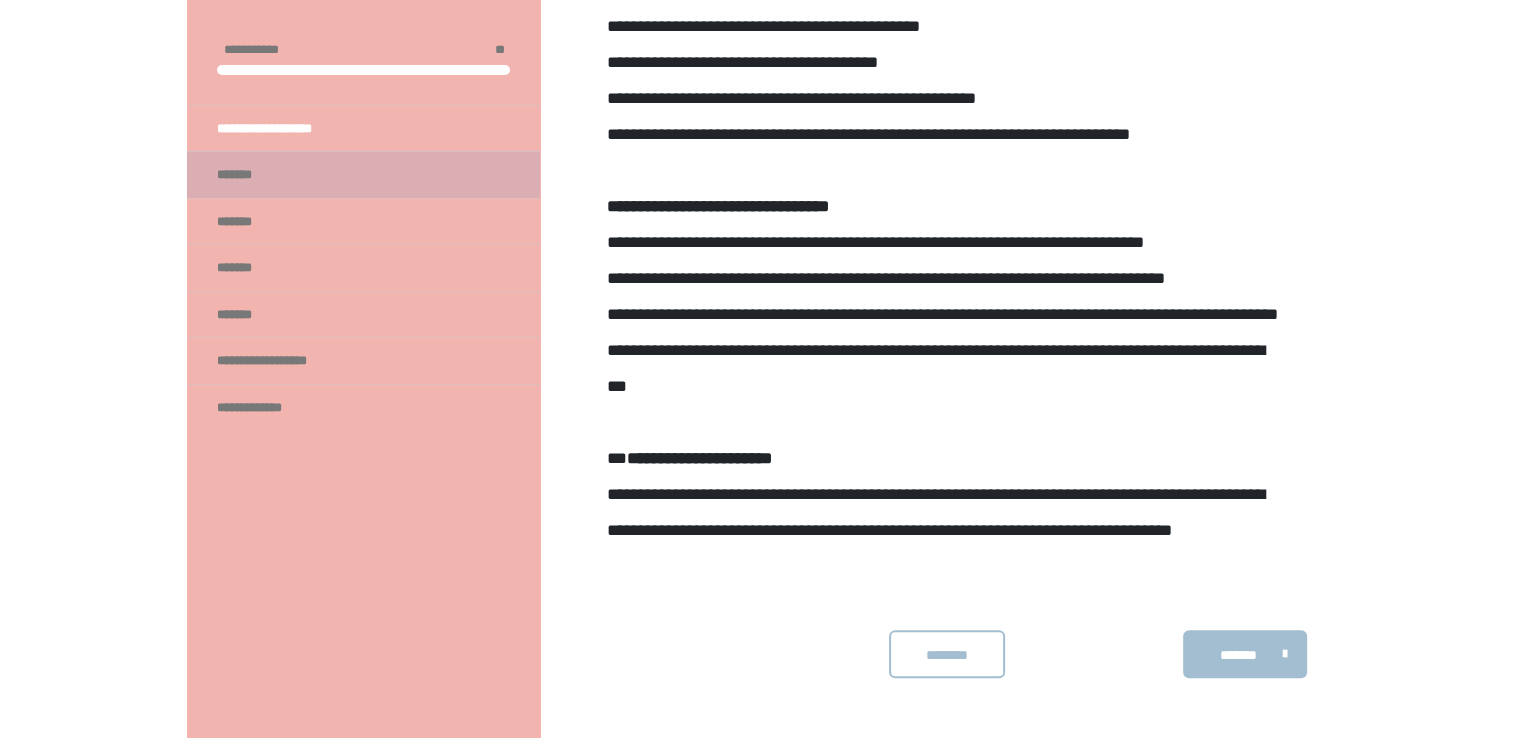 click on "*******" at bounding box center [242, 175] 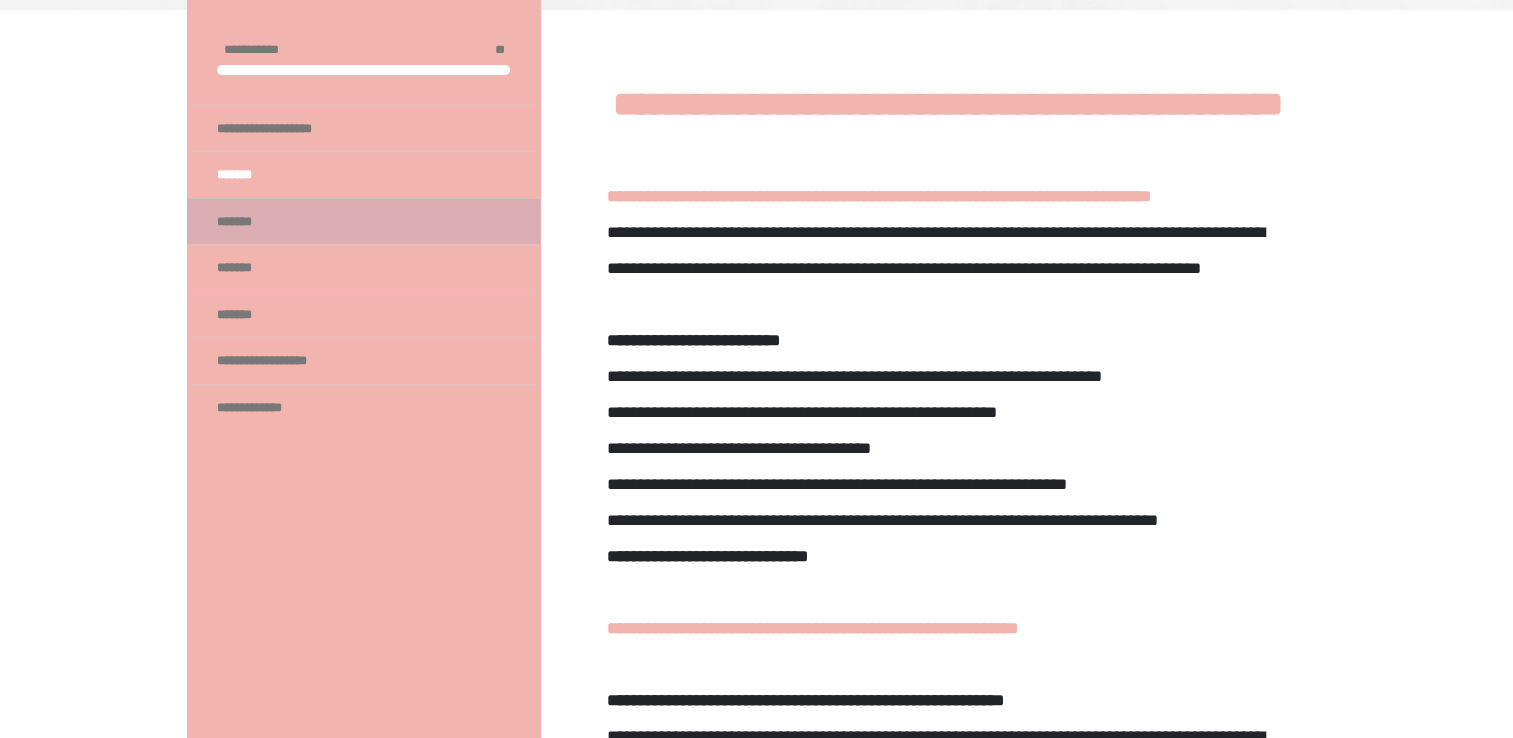click on "*******" at bounding box center (243, 222) 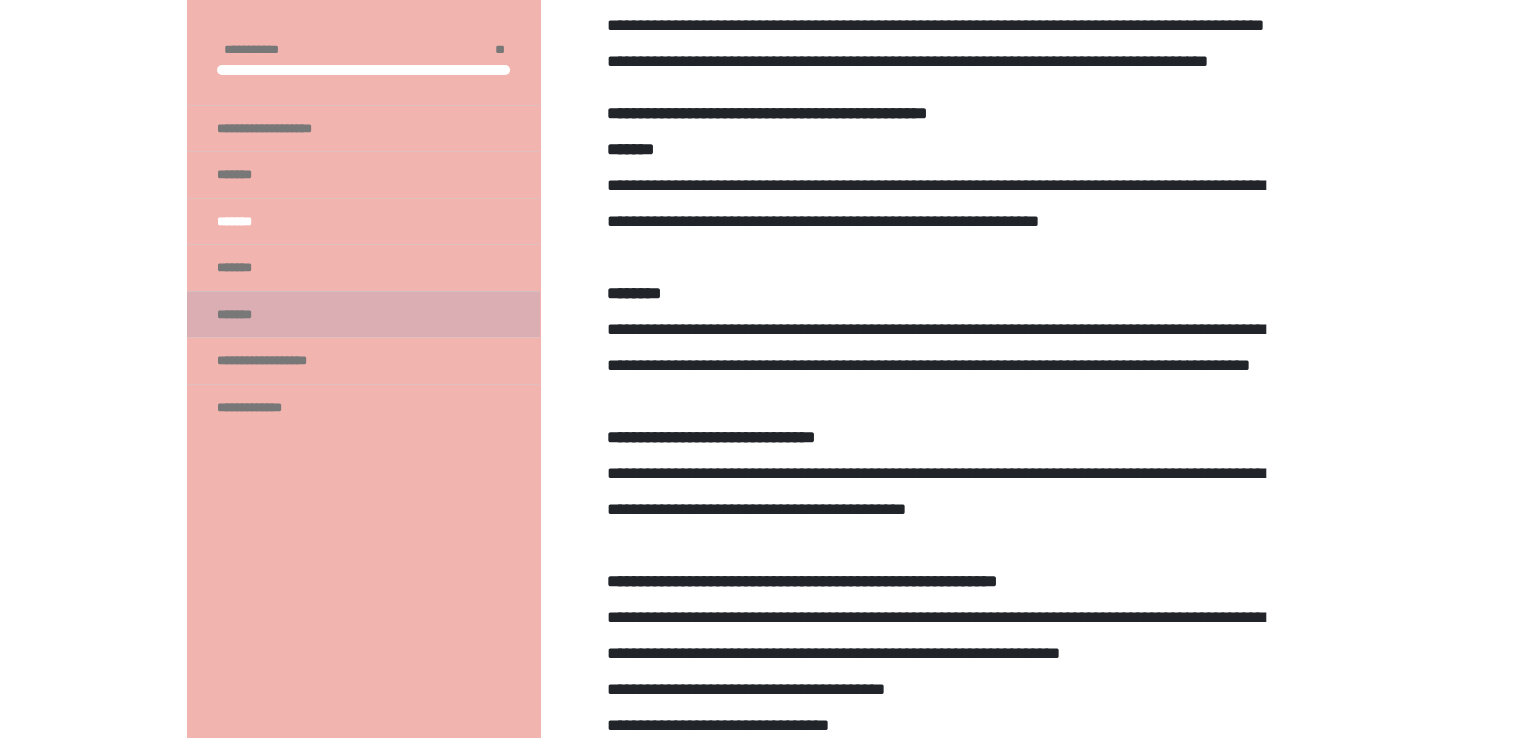 scroll, scrollTop: 670, scrollLeft: 0, axis: vertical 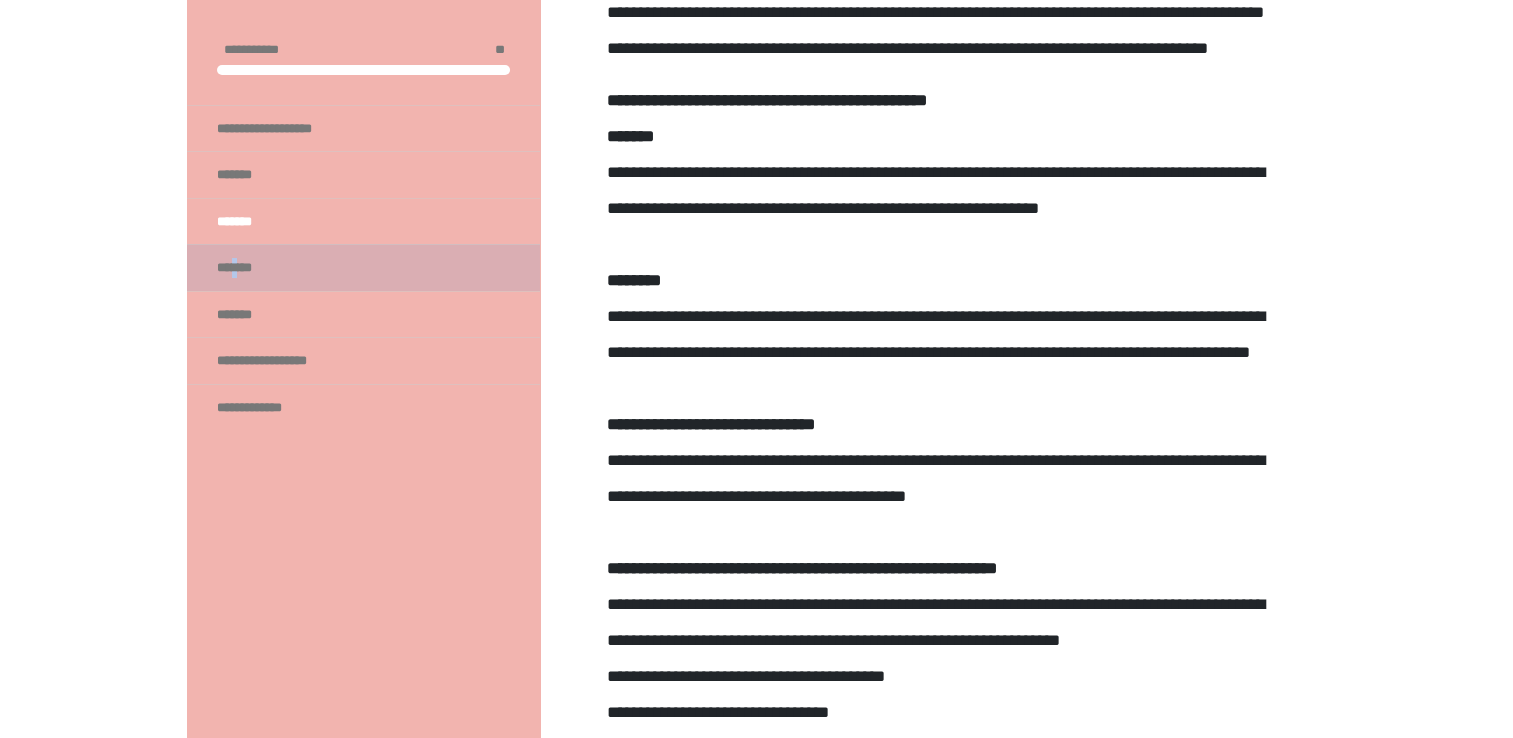 click on "*******" at bounding box center (243, 268) 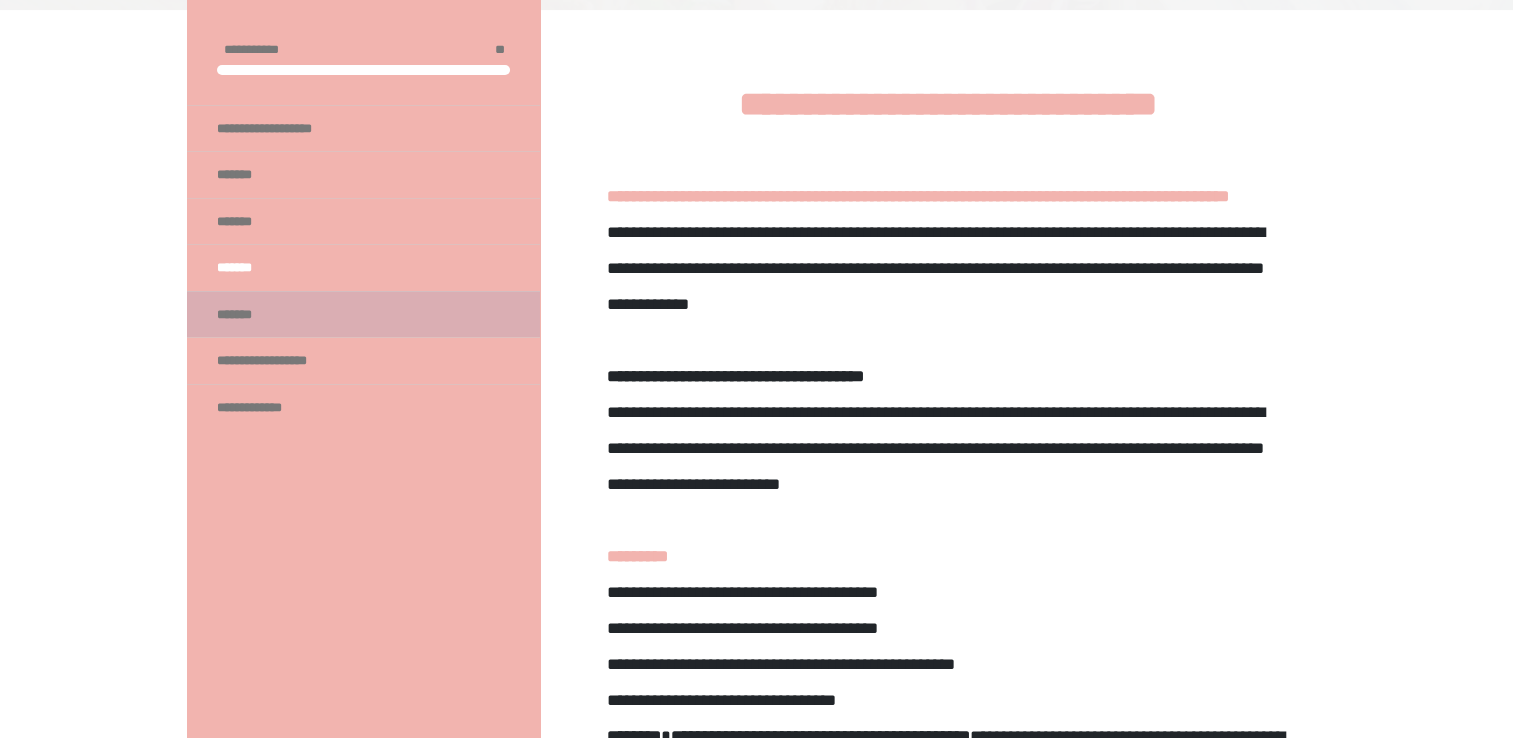 drag, startPoint x: 249, startPoint y: 272, endPoint x: 262, endPoint y: 295, distance: 26.41969 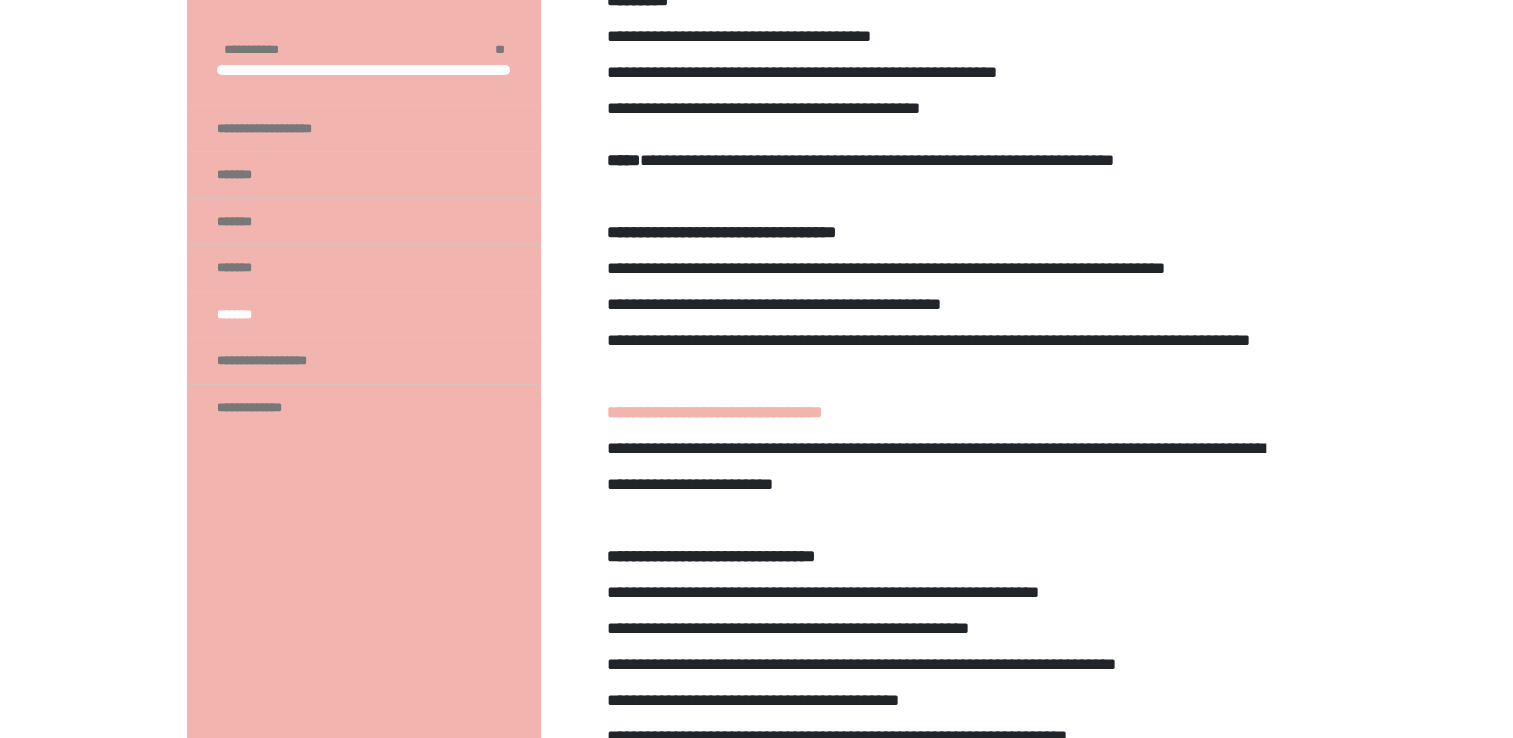 scroll, scrollTop: 1270, scrollLeft: 0, axis: vertical 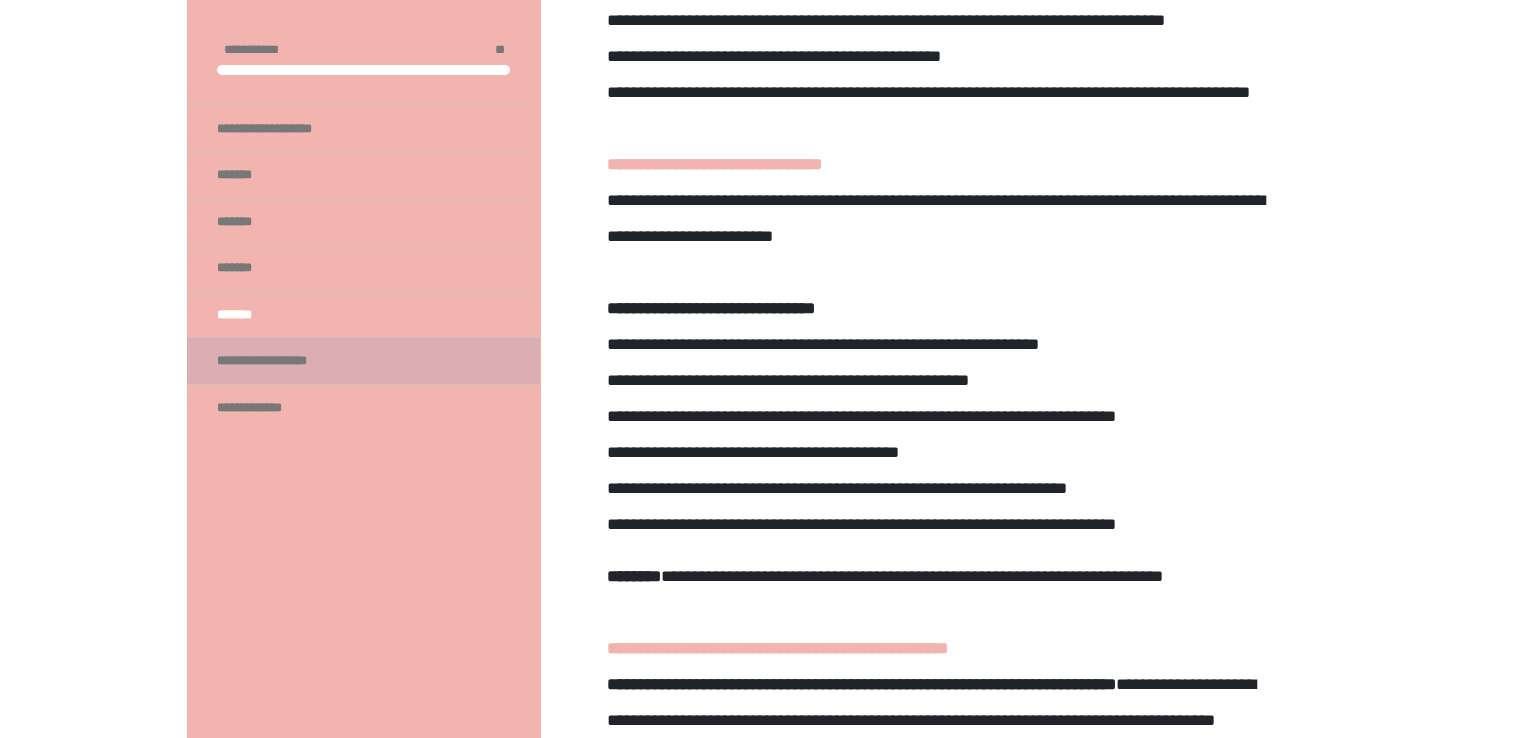 click on "**********" at bounding box center [284, 361] 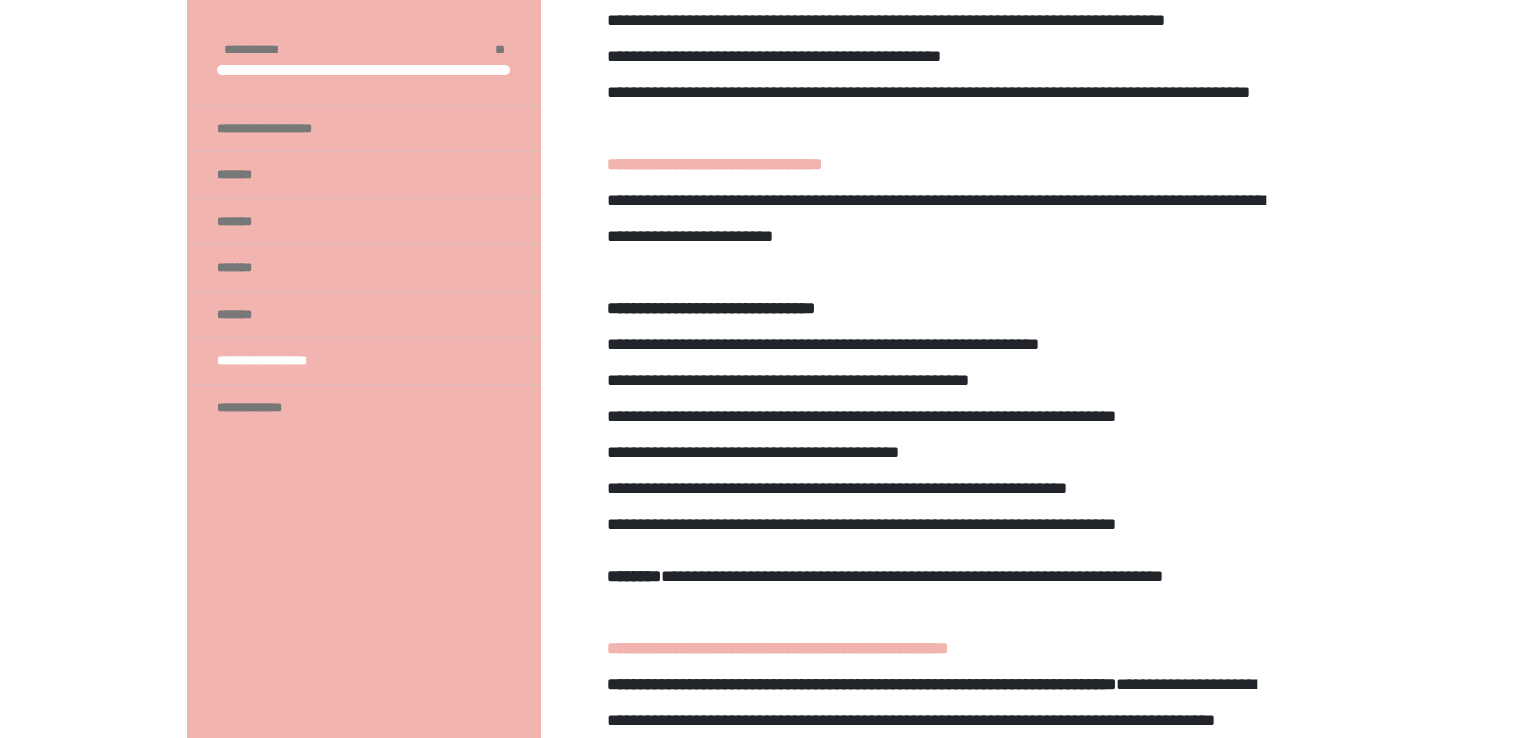 scroll, scrollTop: 270, scrollLeft: 0, axis: vertical 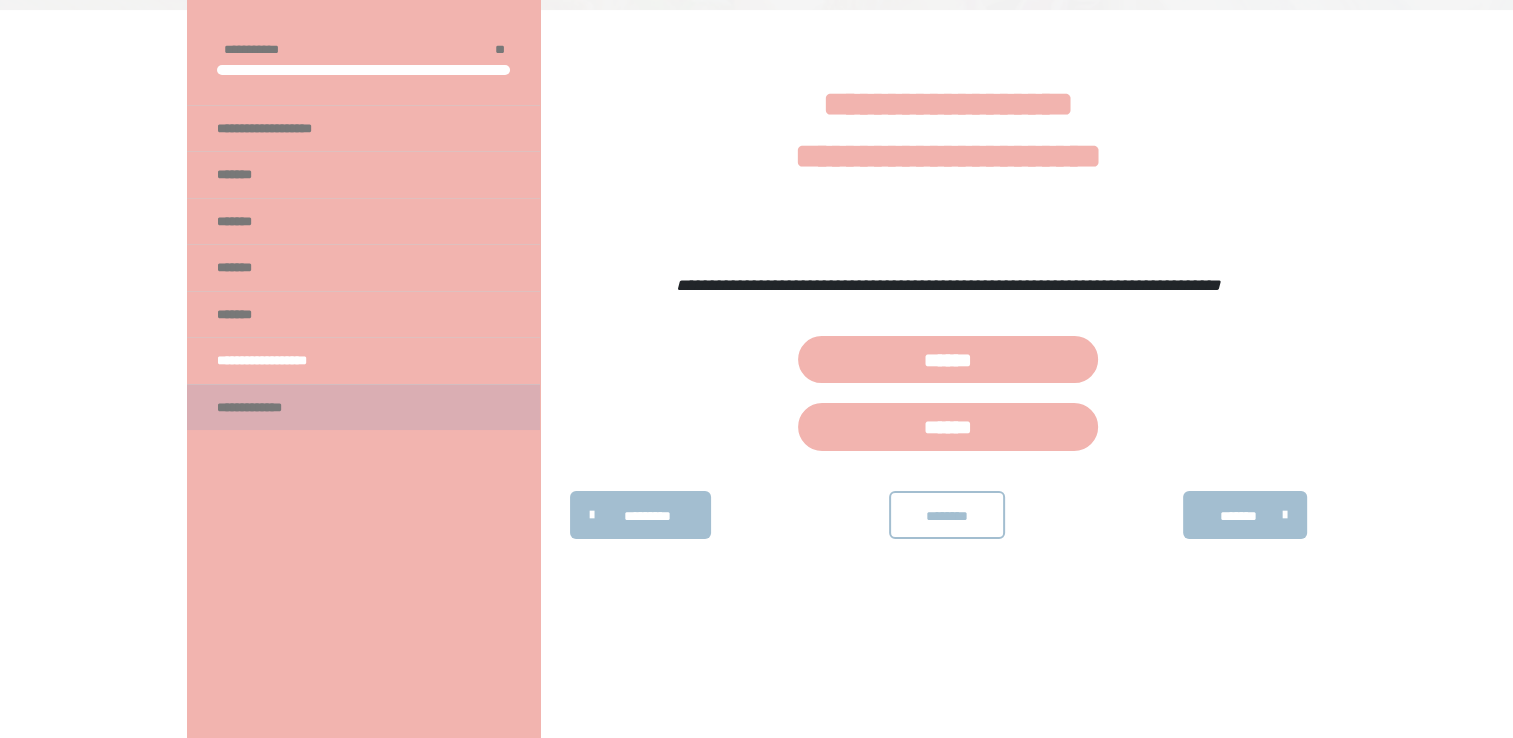 click on "**********" at bounding box center (262, 408) 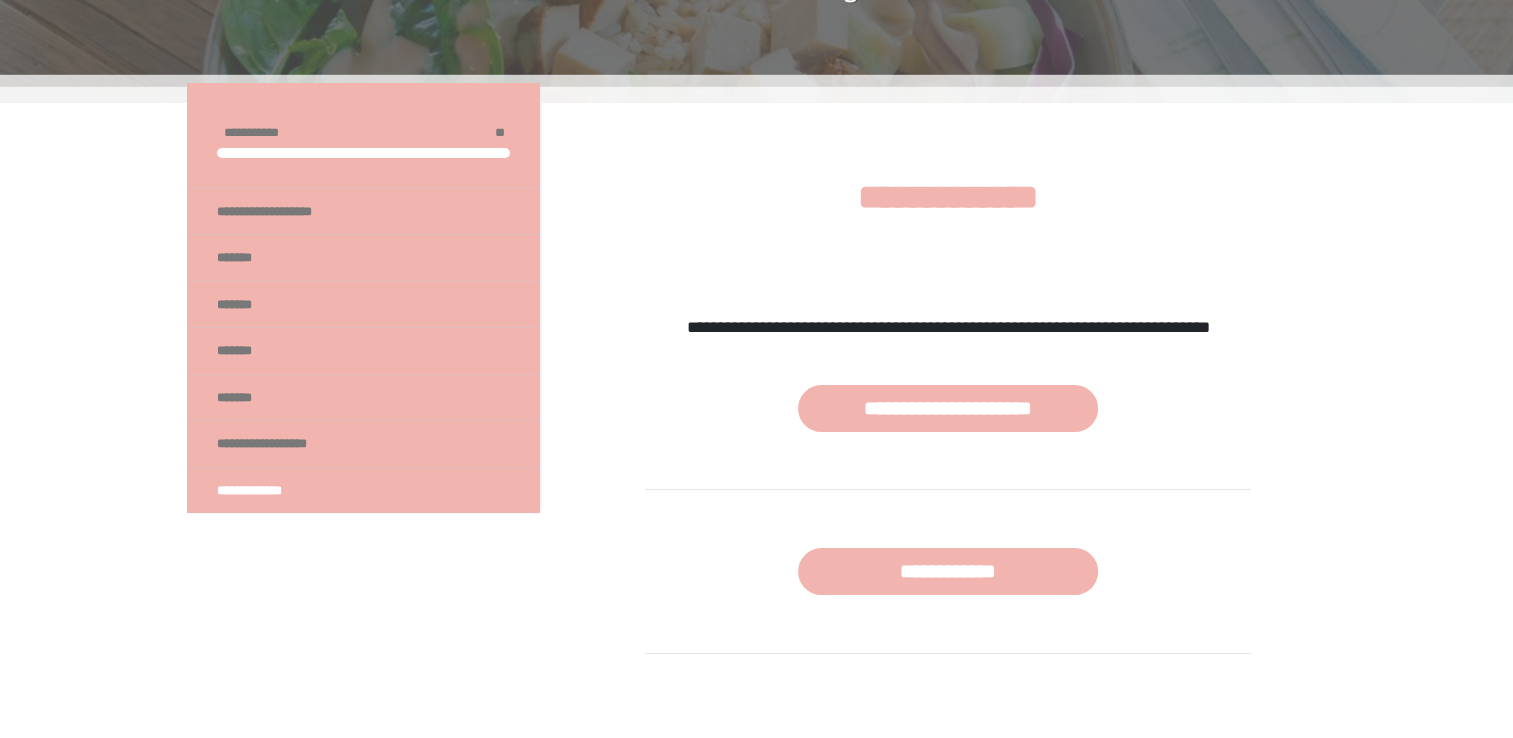 scroll, scrollTop: 0, scrollLeft: 0, axis: both 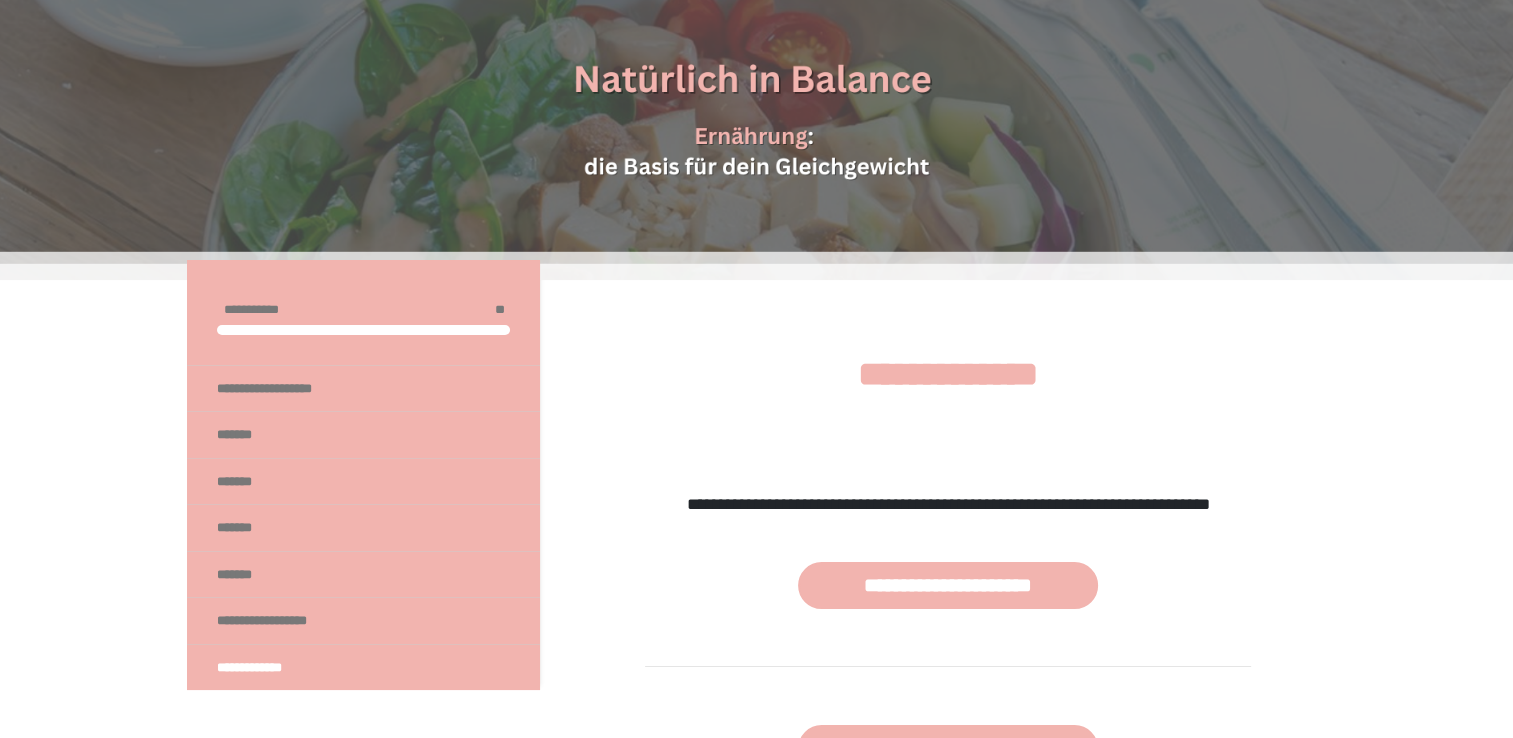 click on "**********" at bounding box center (757, 50) 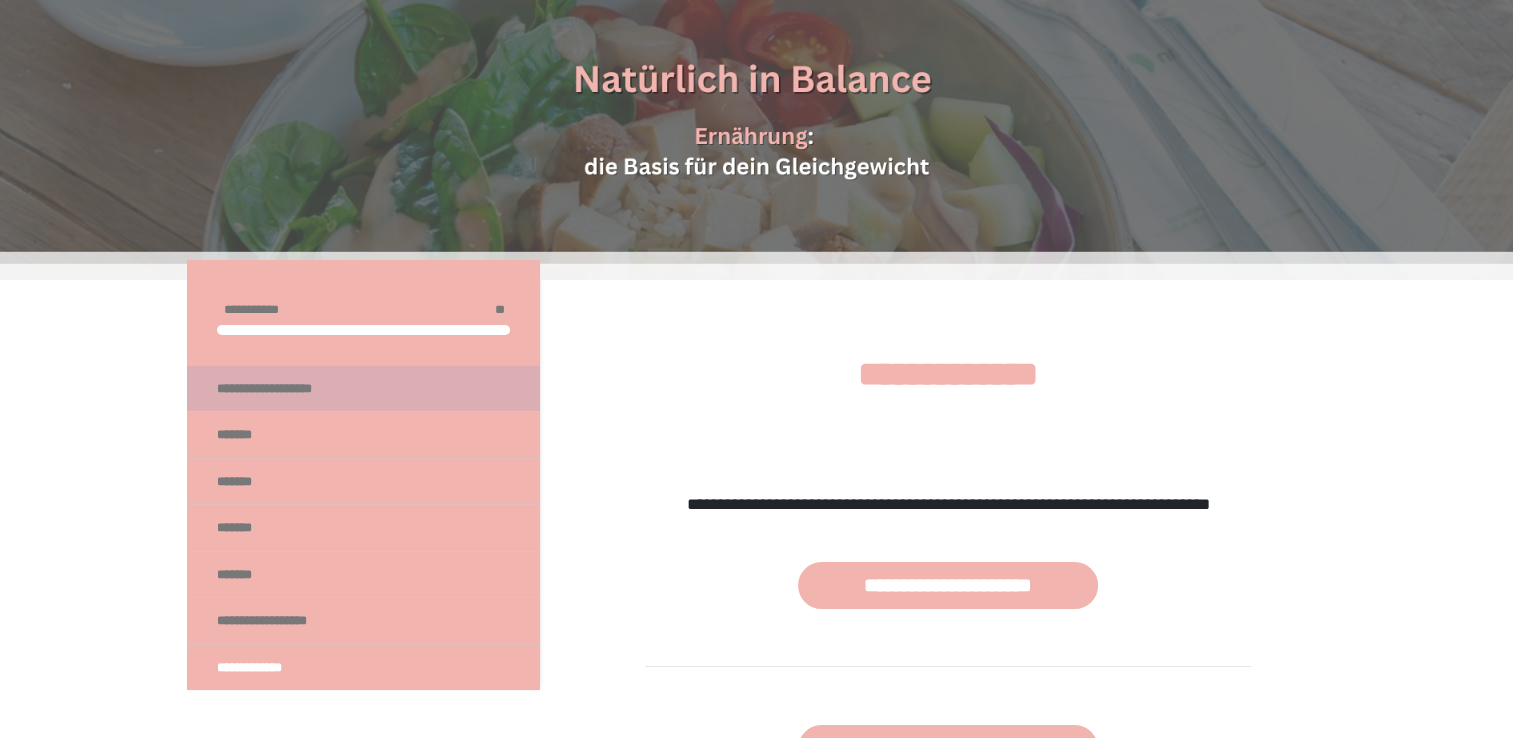 click on "**********" at bounding box center (287, 389) 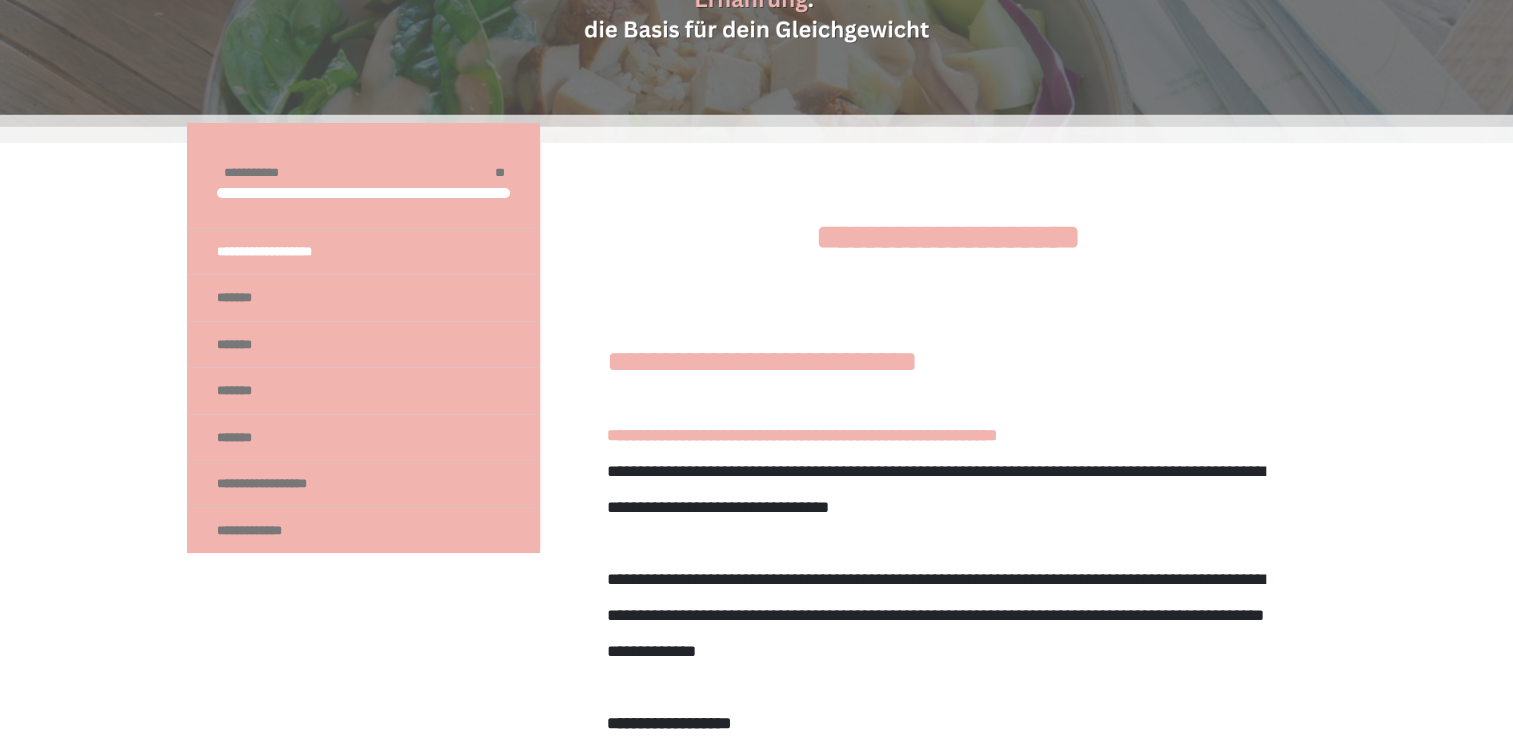scroll, scrollTop: 0, scrollLeft: 0, axis: both 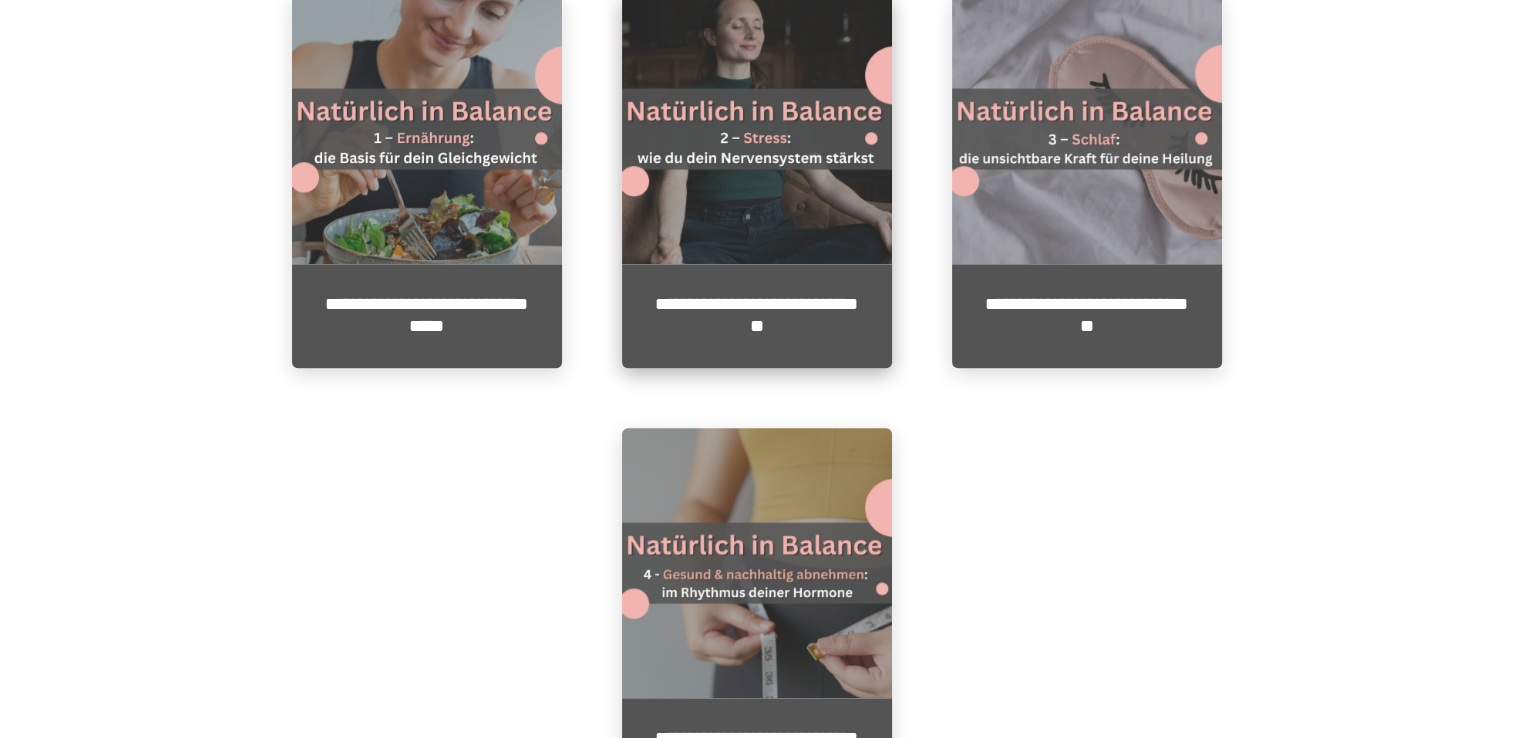 click at bounding box center (757, 129) 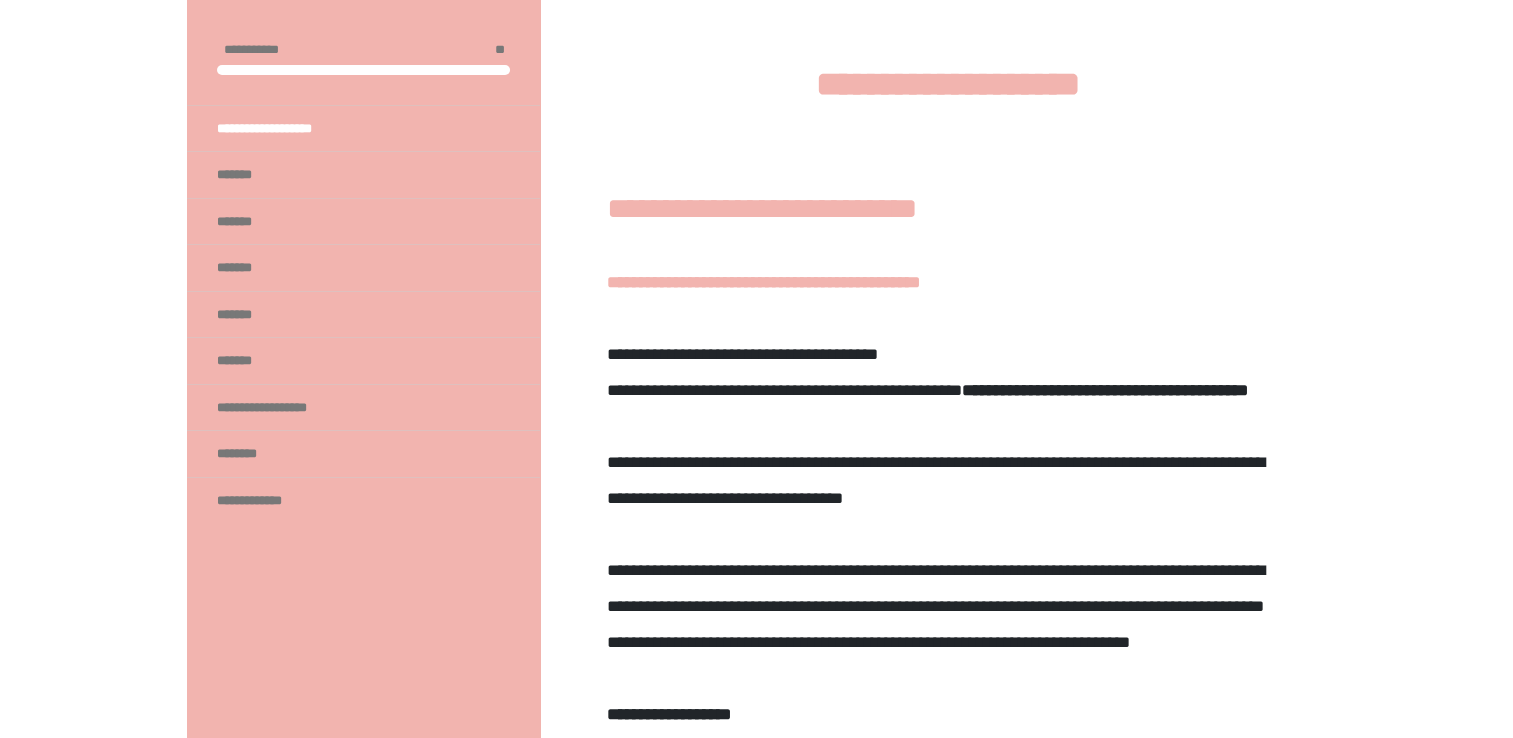 scroll, scrollTop: 300, scrollLeft: 0, axis: vertical 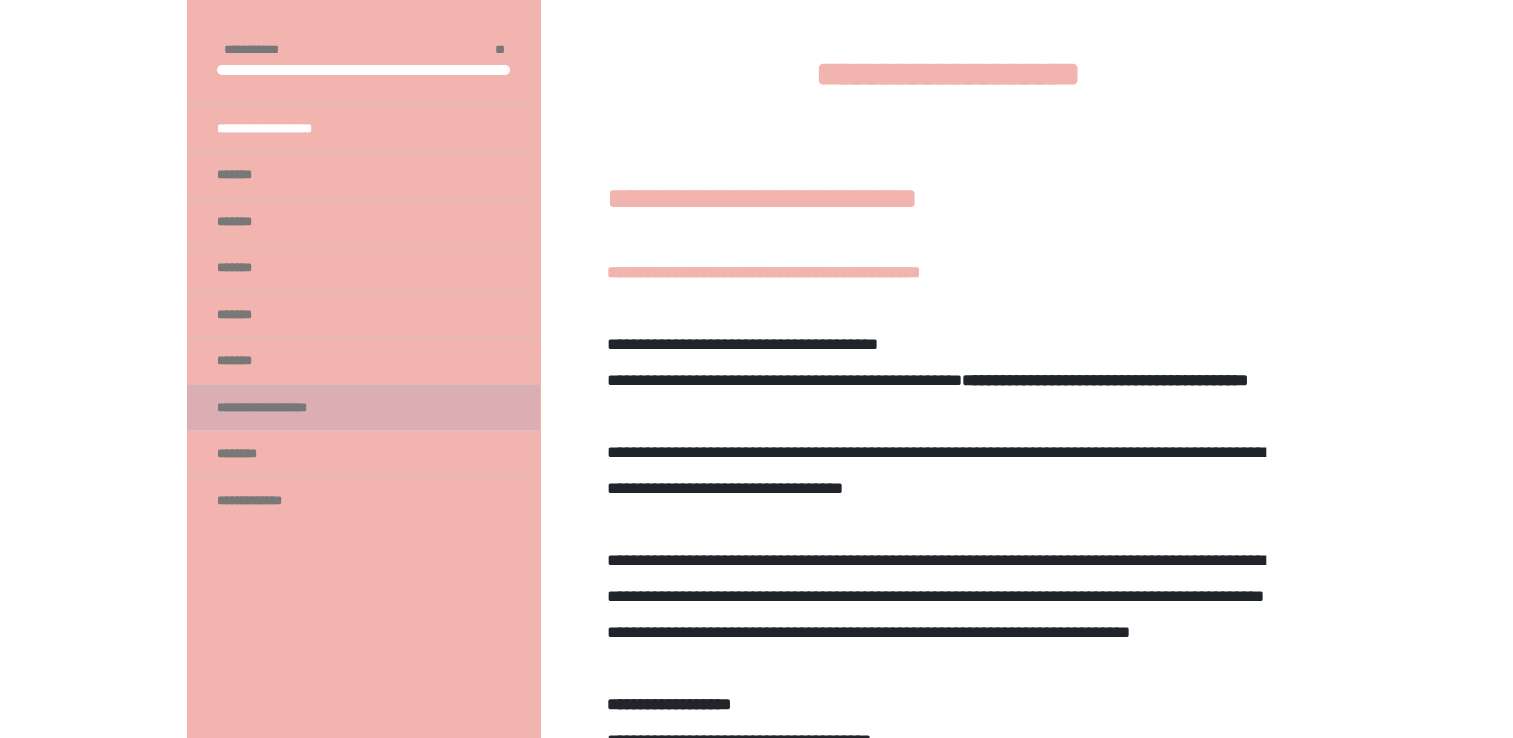 click on "**********" at bounding box center [284, 408] 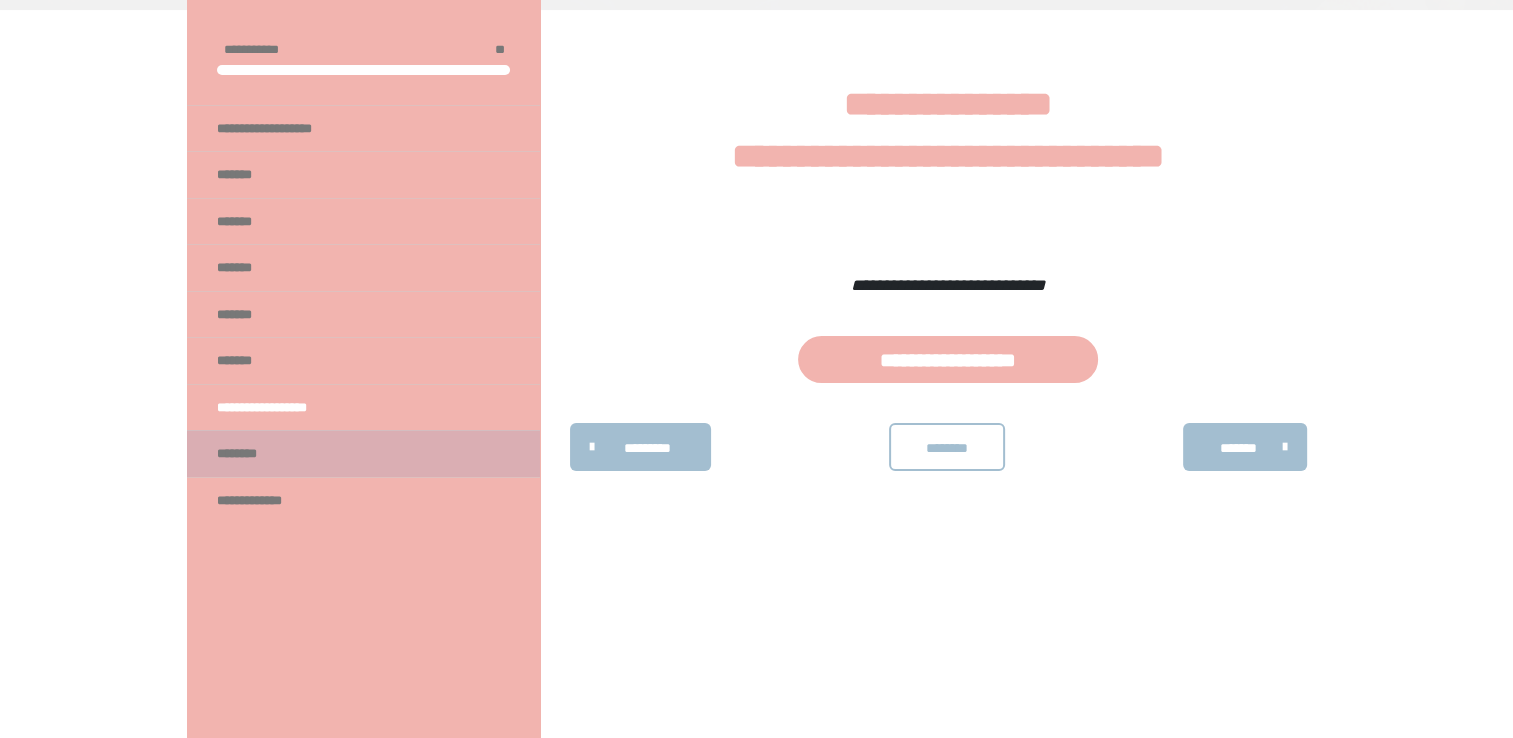click on "********" at bounding box center (251, 454) 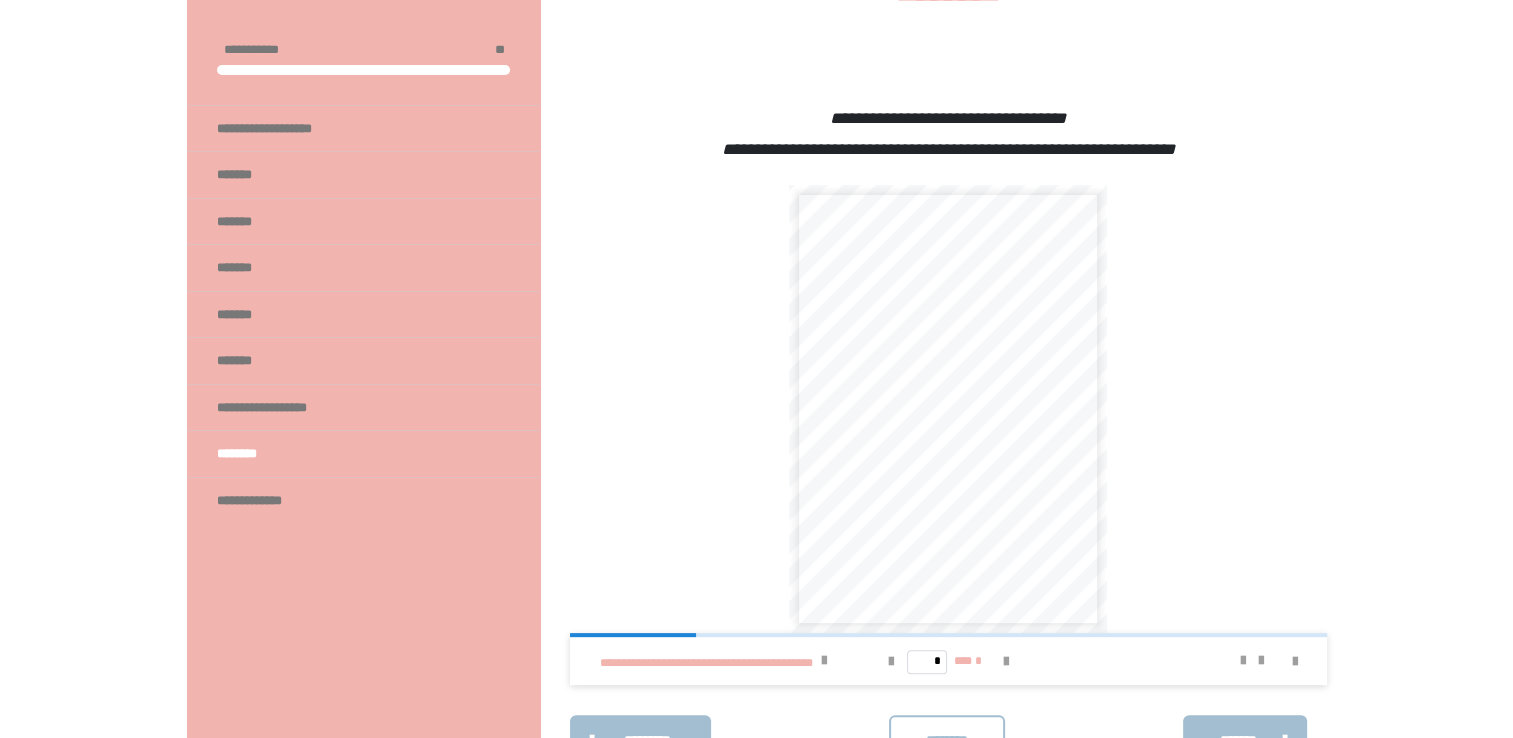 scroll, scrollTop: 468, scrollLeft: 0, axis: vertical 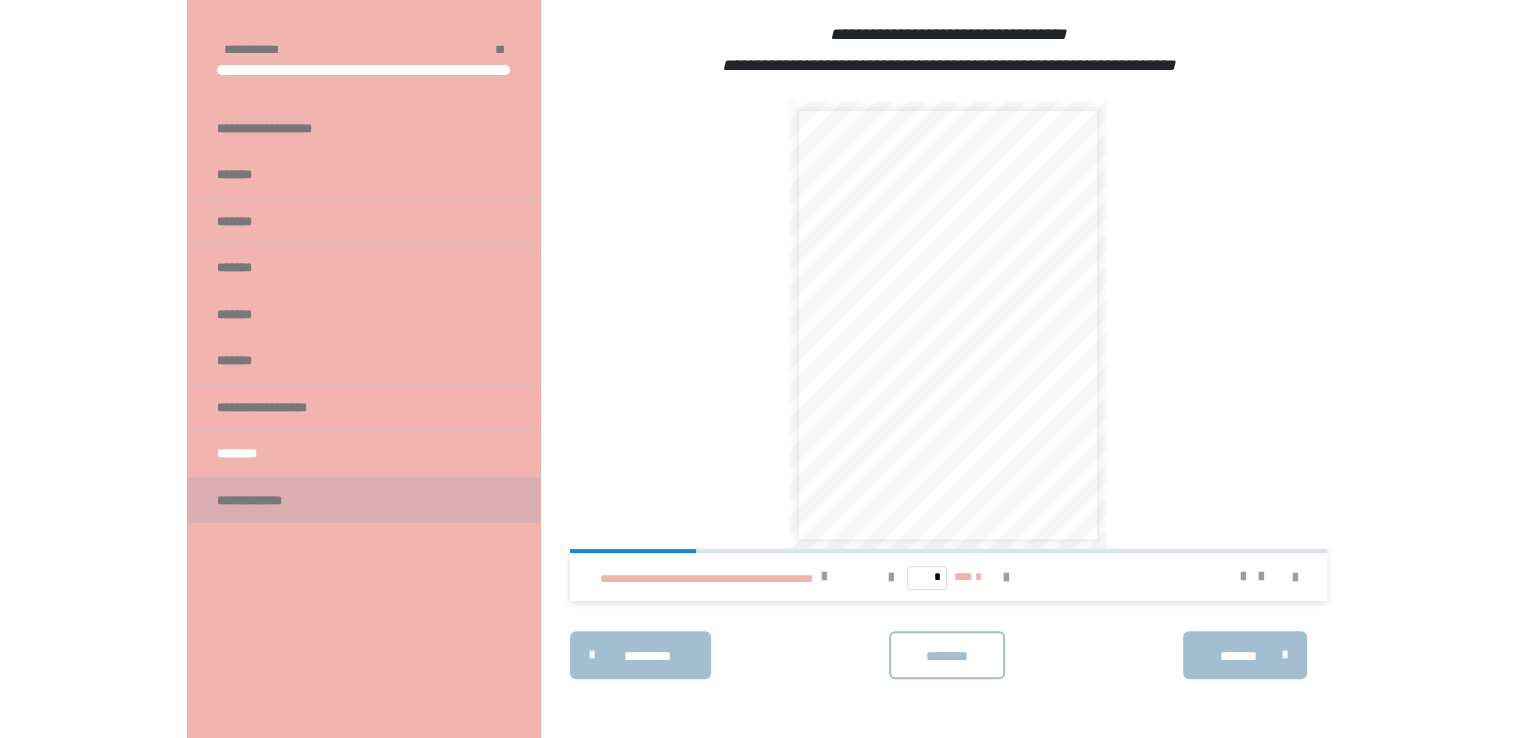click on "**********" at bounding box center (262, 501) 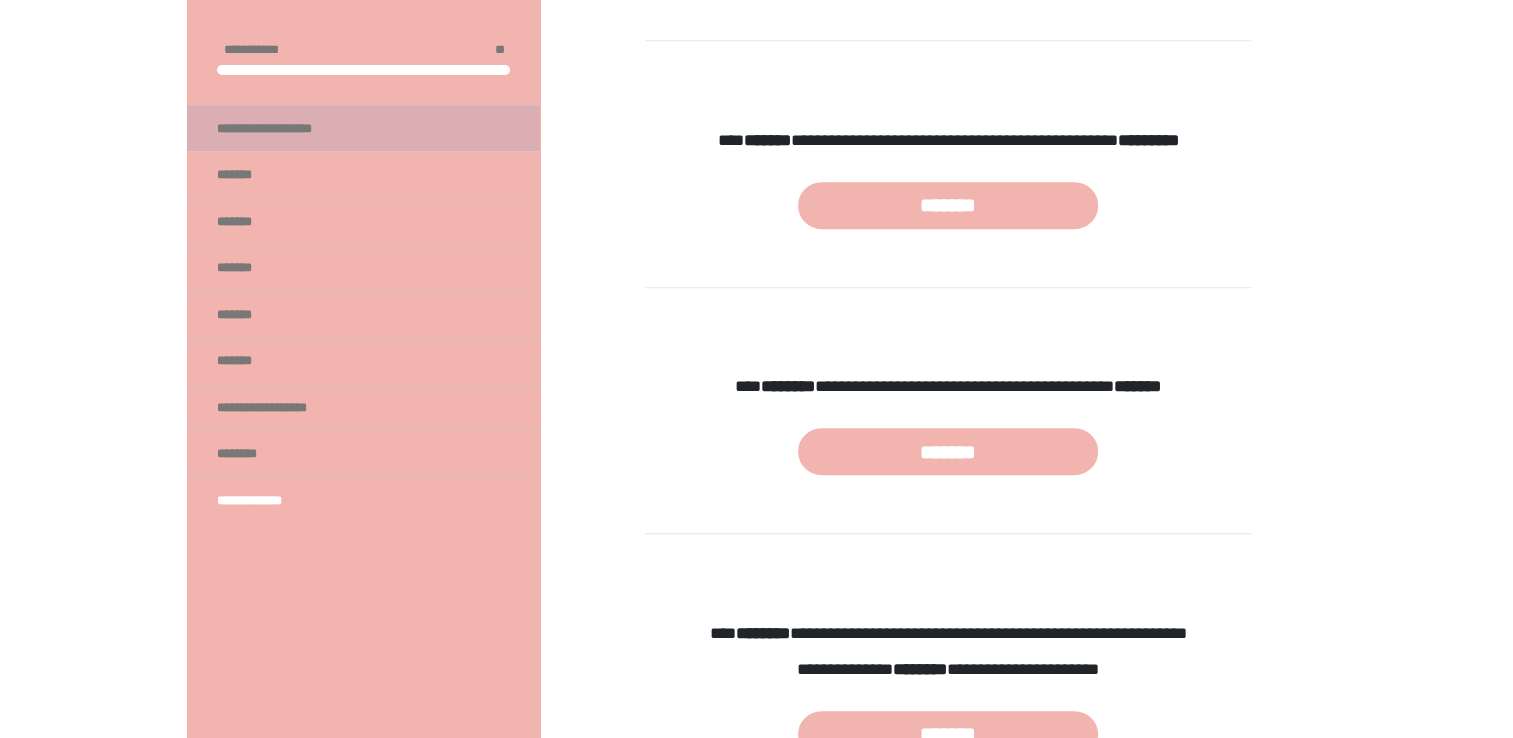 scroll, scrollTop: 722, scrollLeft: 0, axis: vertical 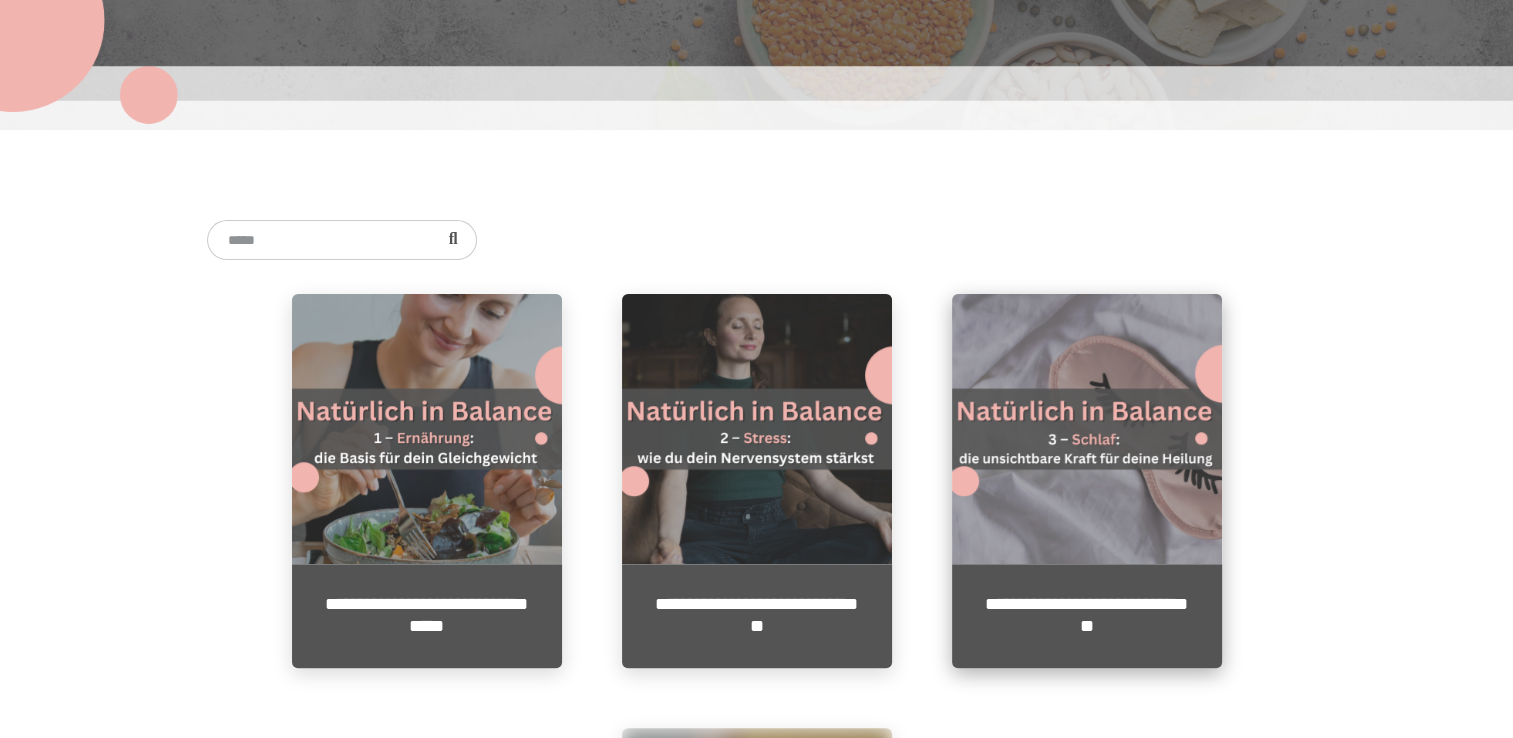 click at bounding box center [1087, 429] 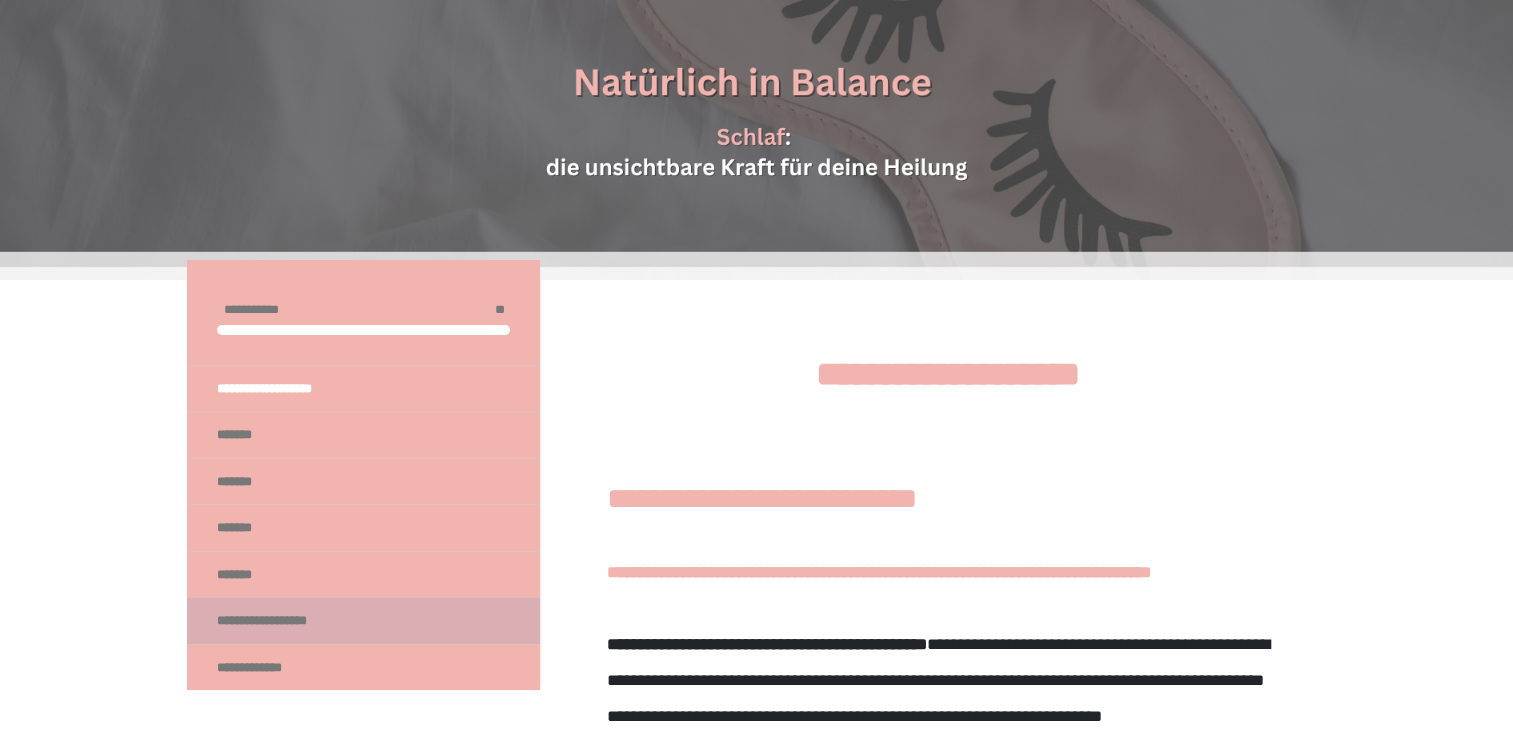 click on "**********" at bounding box center (284, 621) 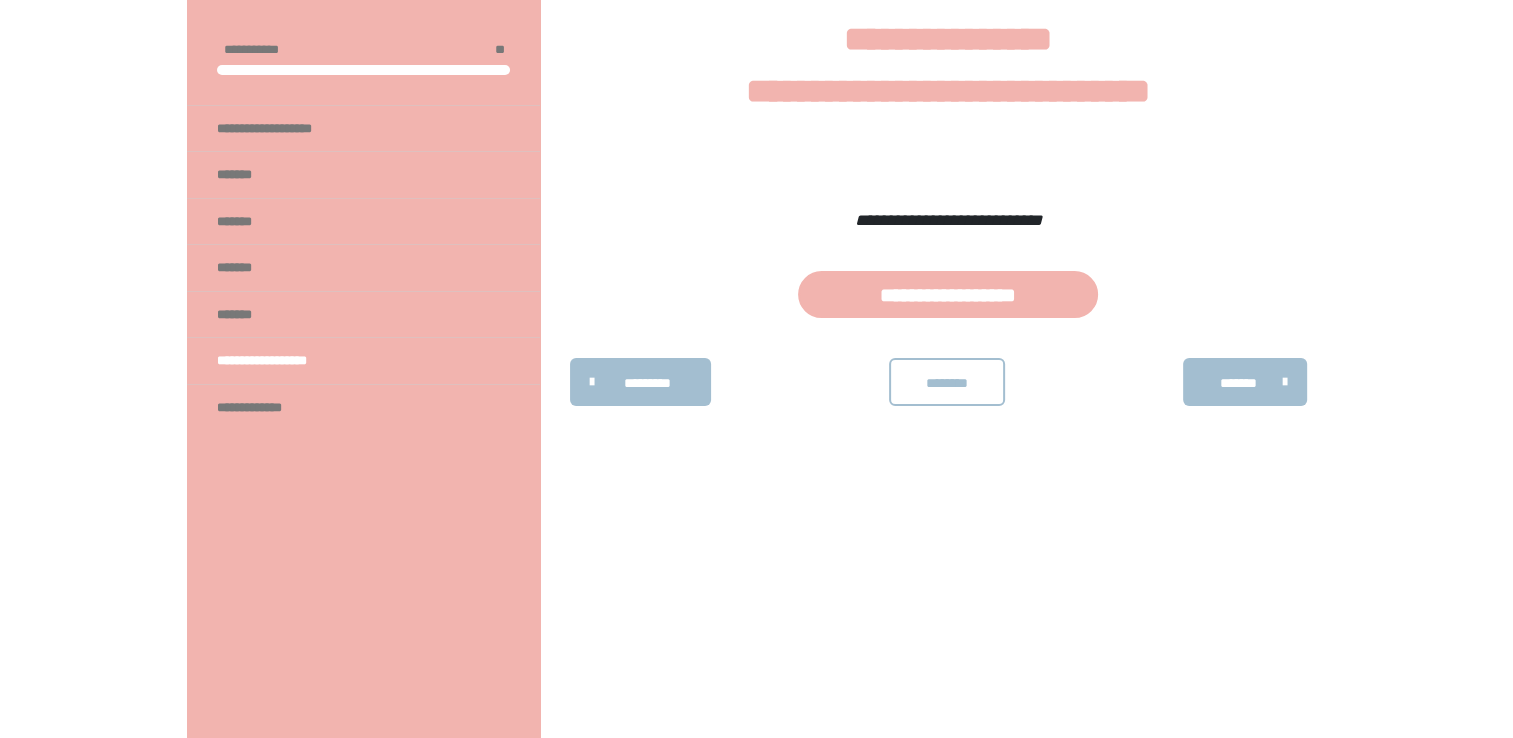 scroll, scrollTop: 340, scrollLeft: 0, axis: vertical 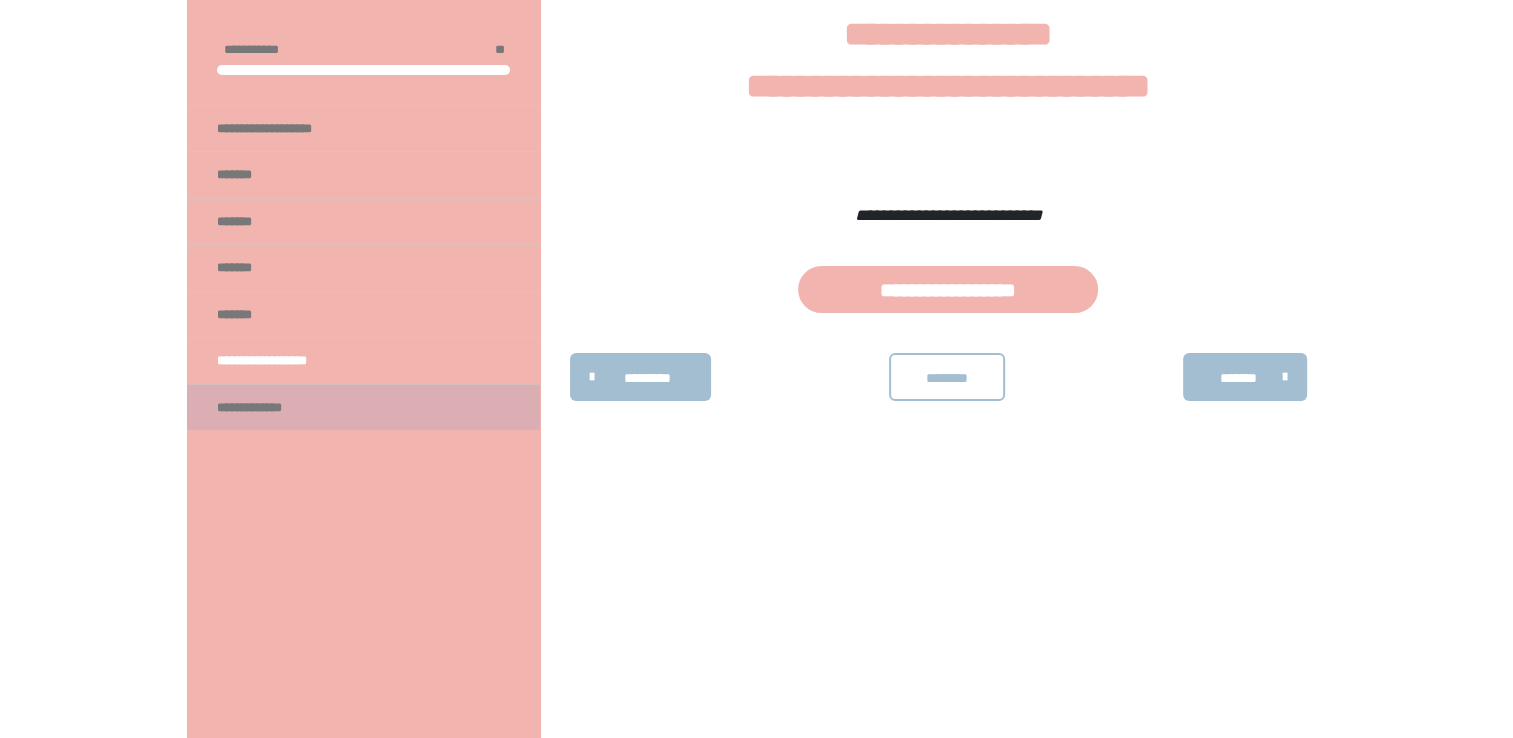 click on "**********" at bounding box center (262, 408) 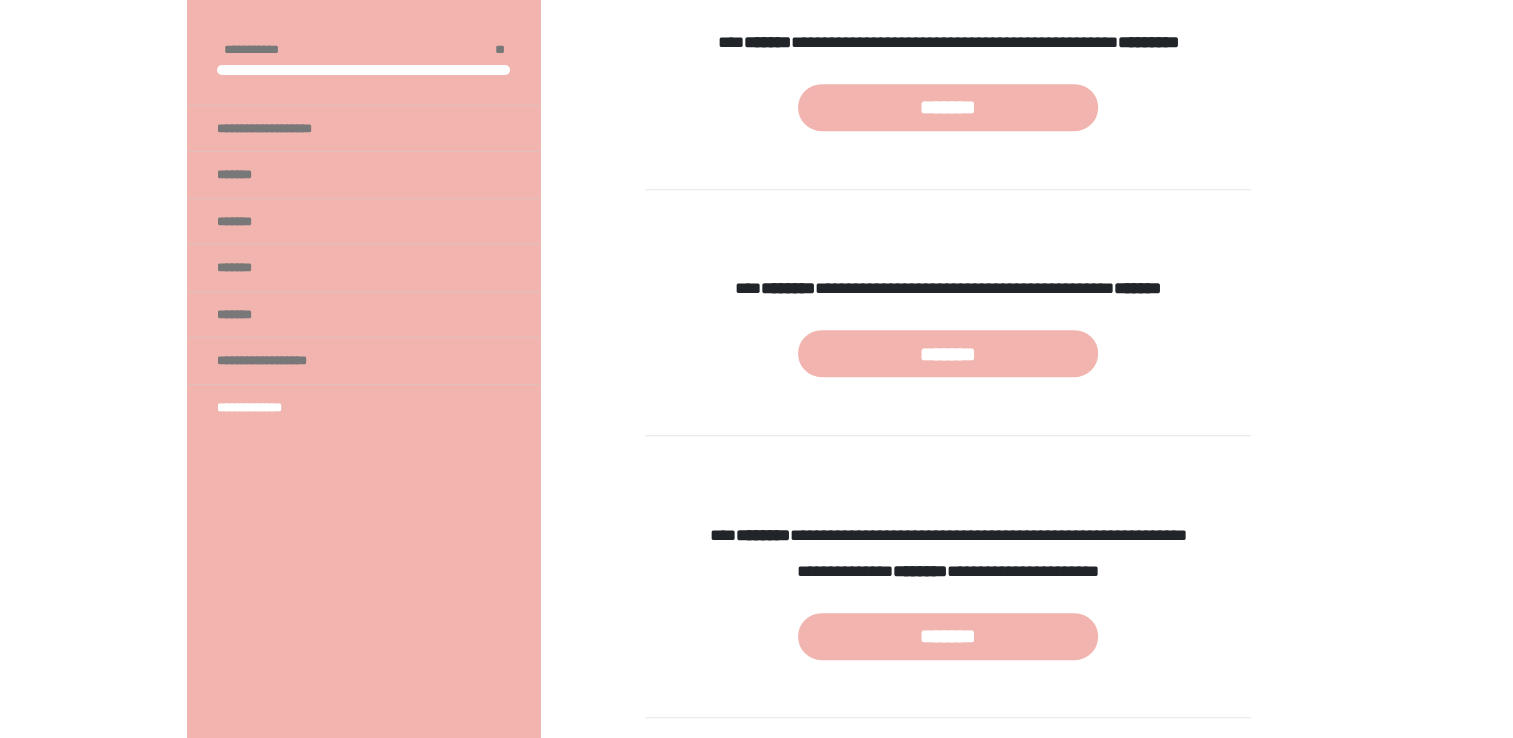 scroll, scrollTop: 1354, scrollLeft: 0, axis: vertical 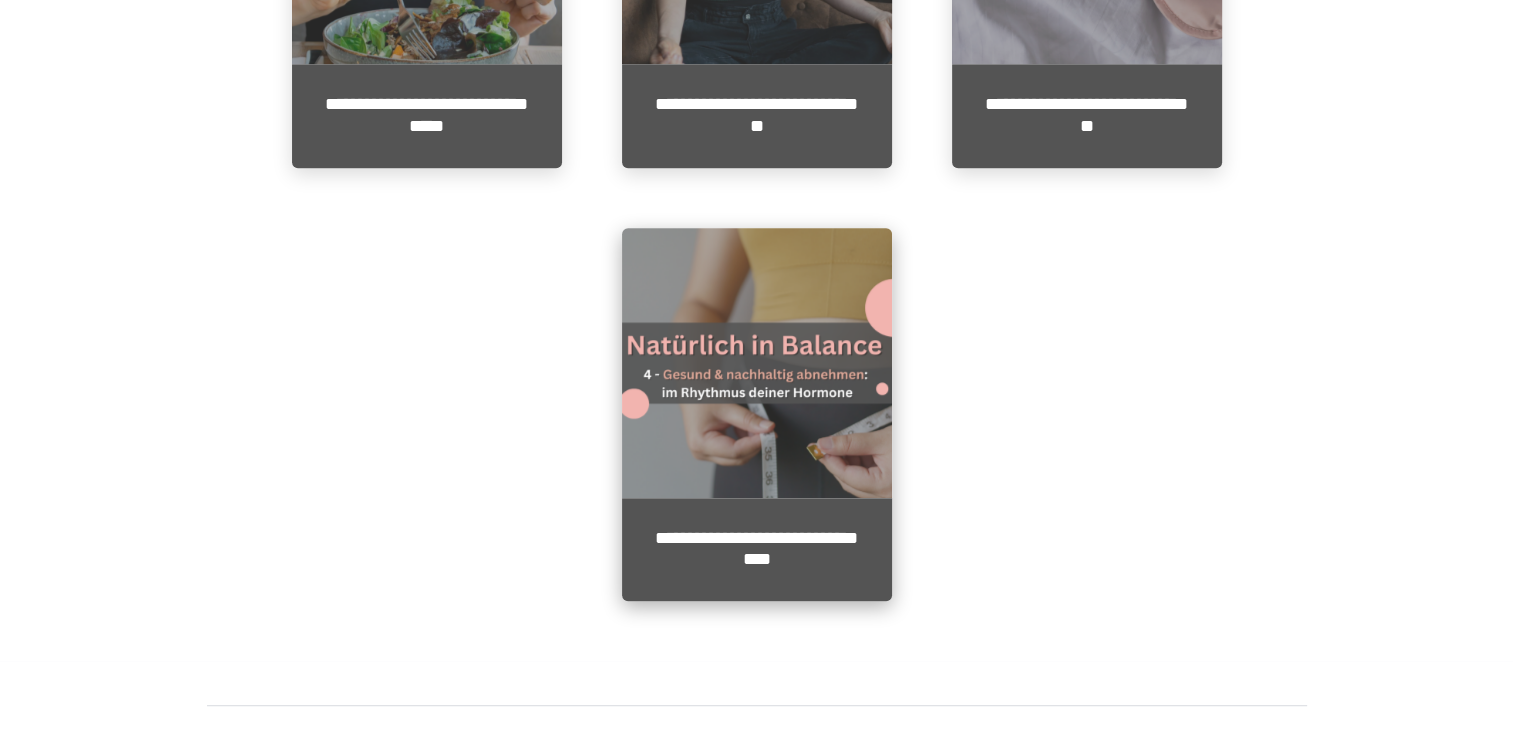 click at bounding box center [757, 363] 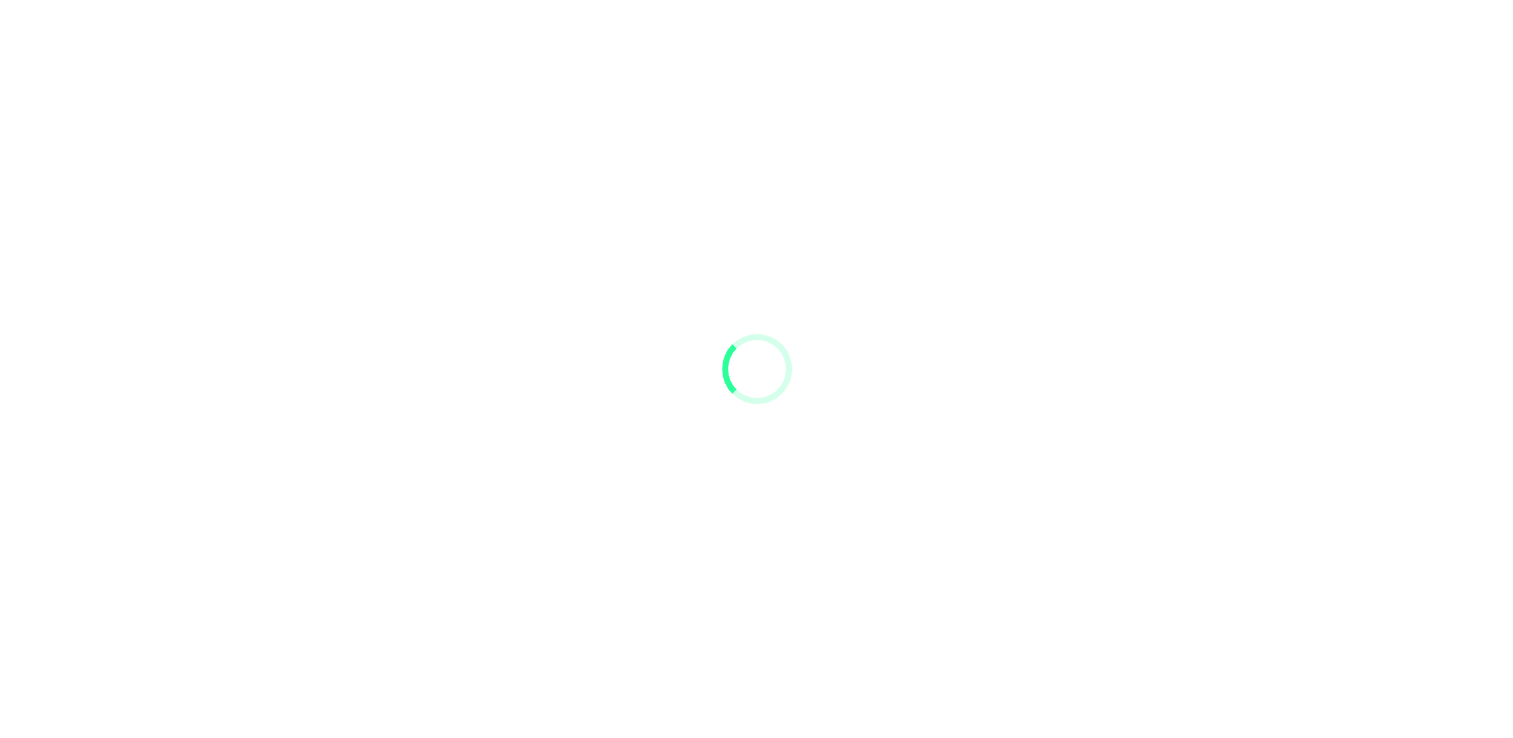 scroll, scrollTop: 0, scrollLeft: 0, axis: both 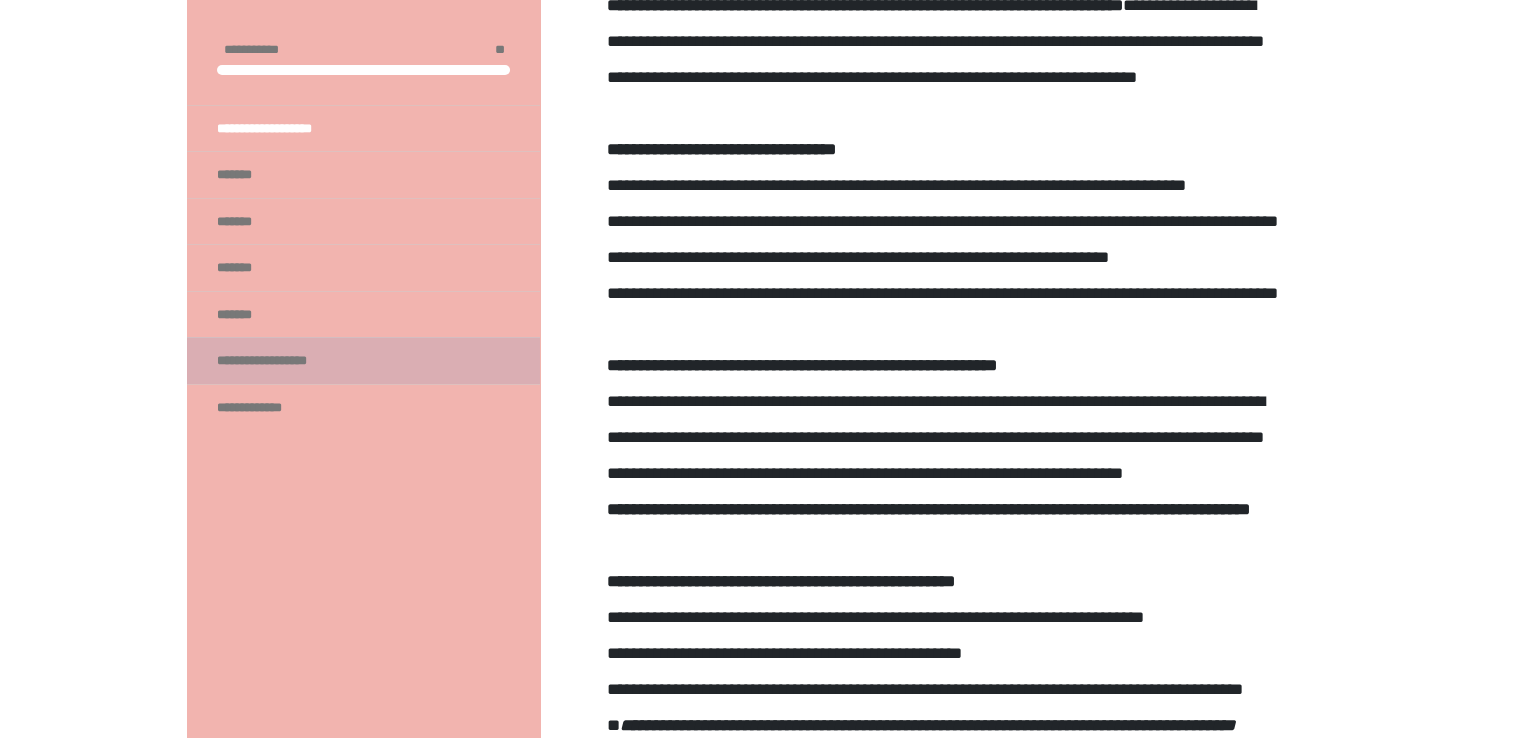 click on "**********" at bounding box center (284, 361) 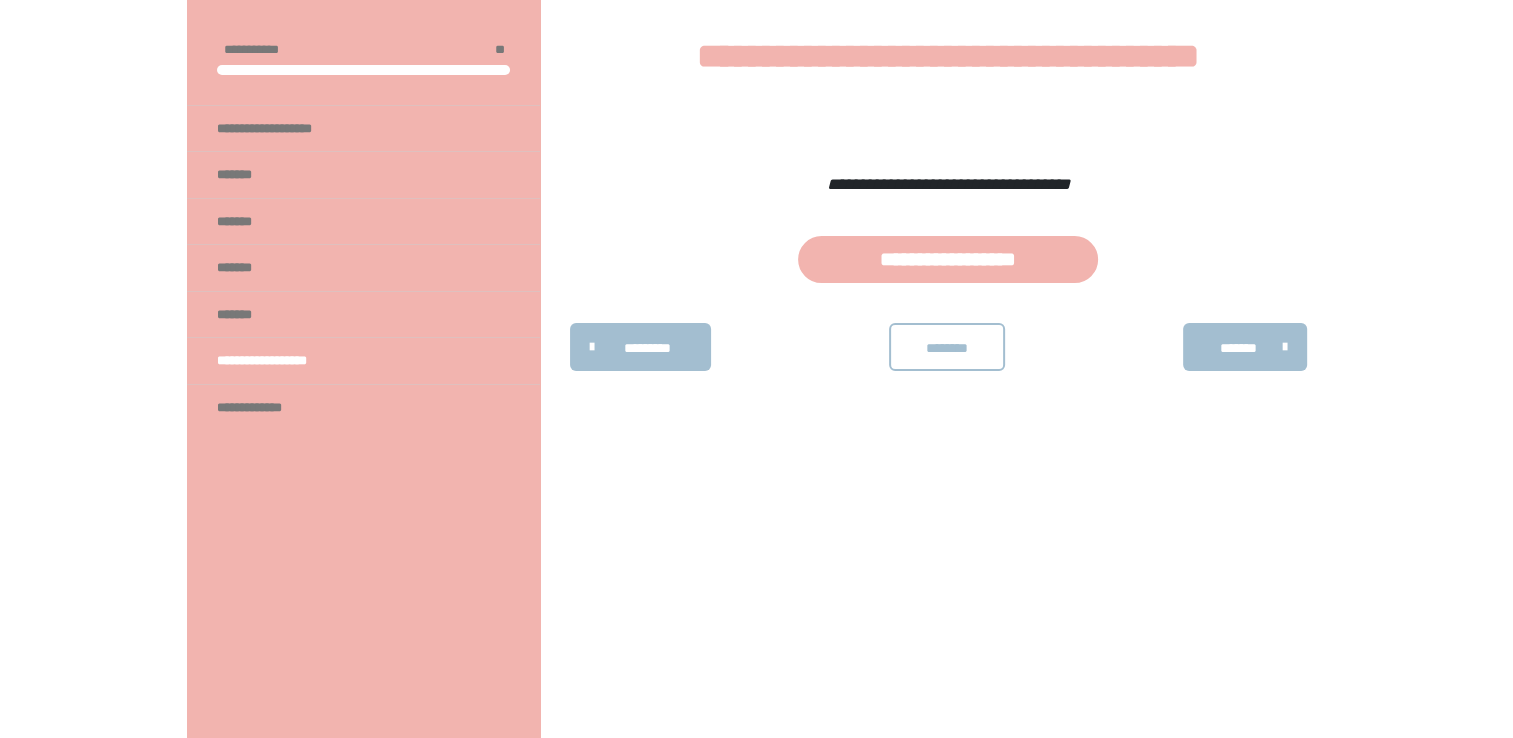 scroll, scrollTop: 340, scrollLeft: 0, axis: vertical 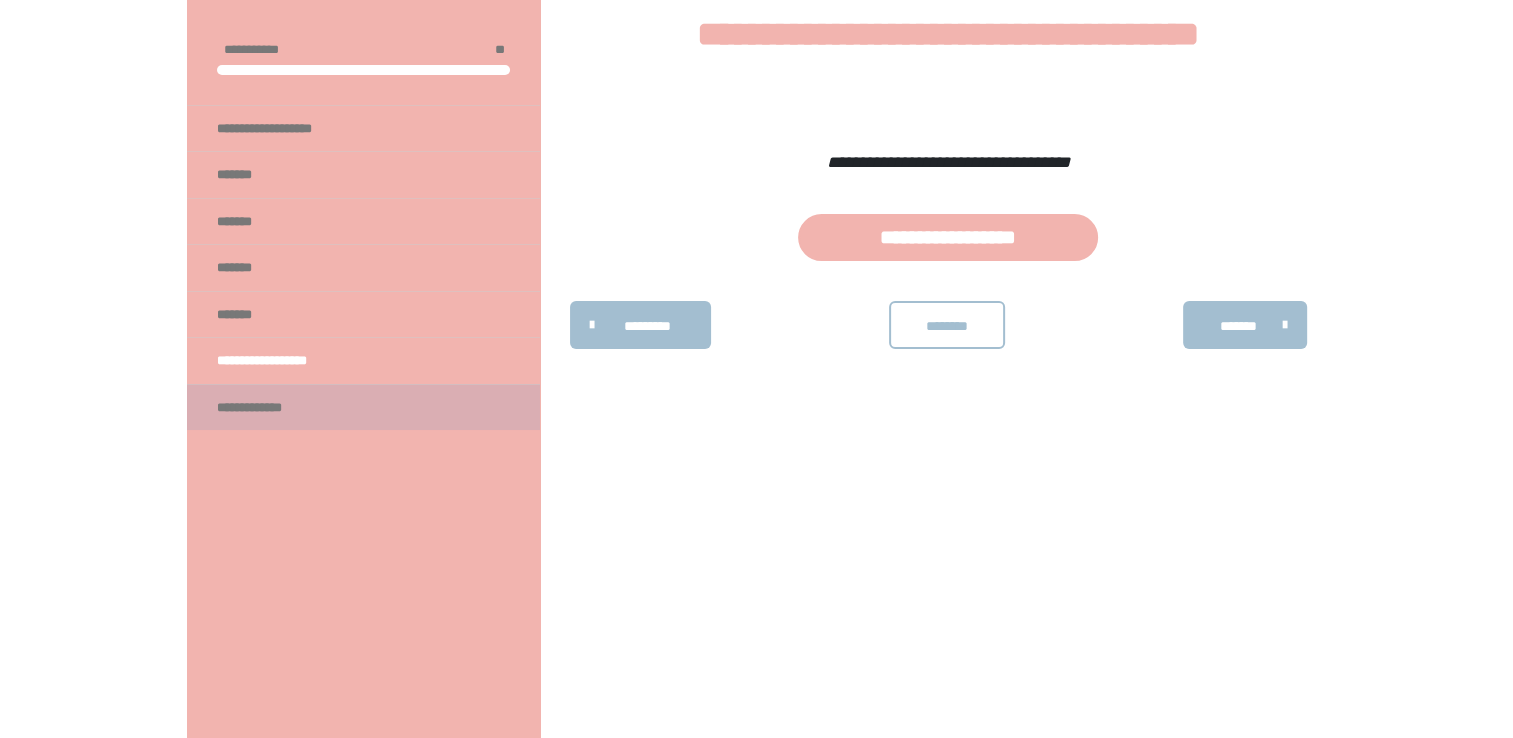 click on "**********" at bounding box center (262, 408) 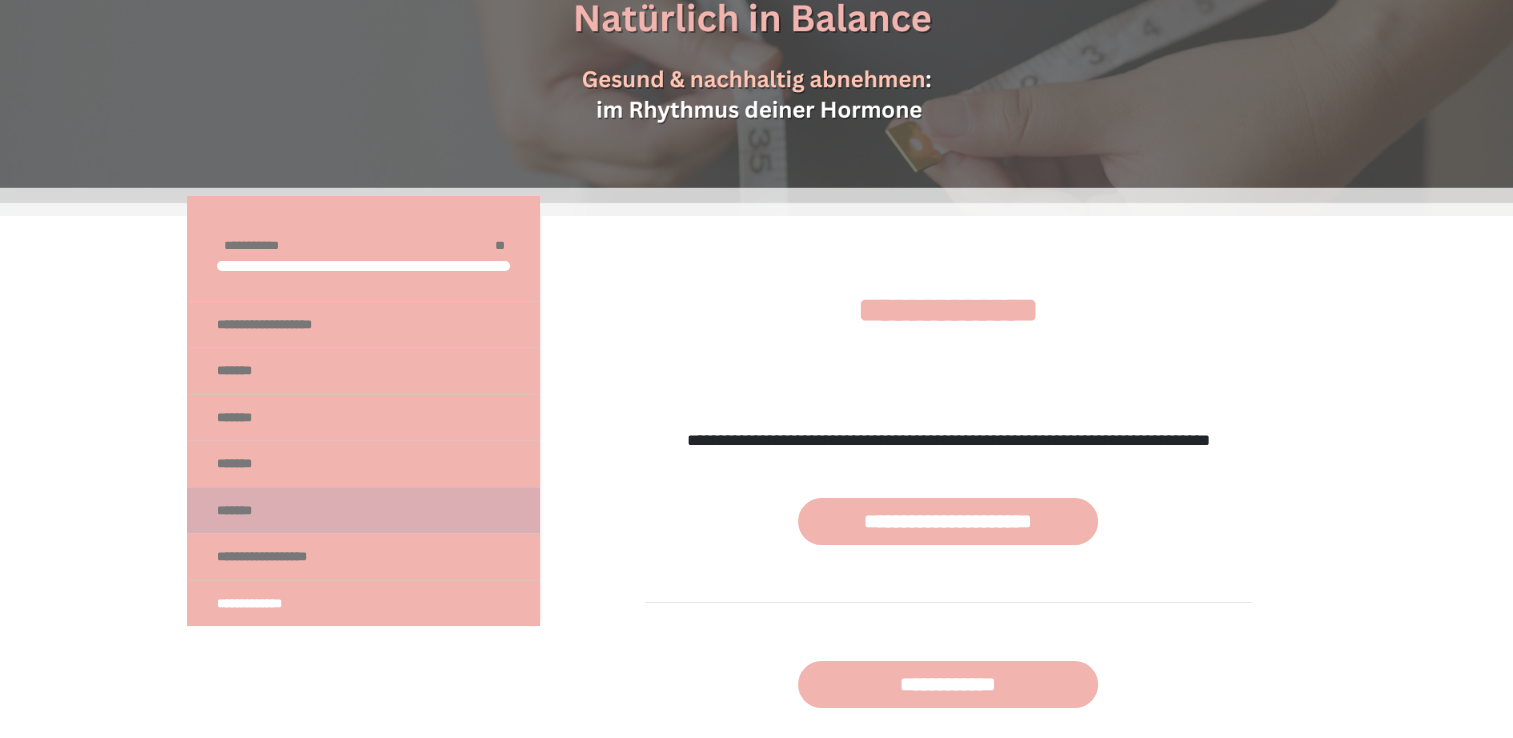 scroll, scrollTop: 100, scrollLeft: 0, axis: vertical 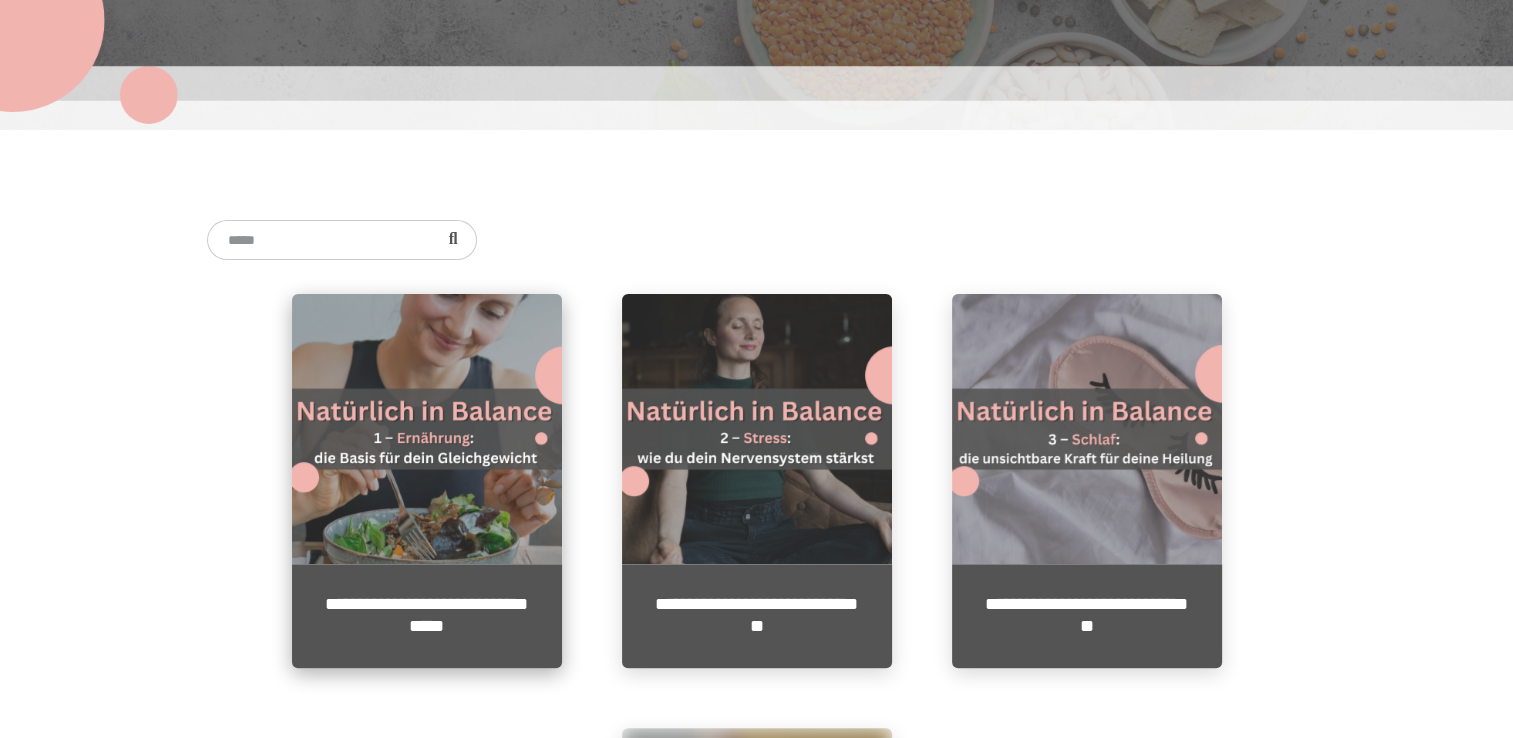 click at bounding box center [427, 429] 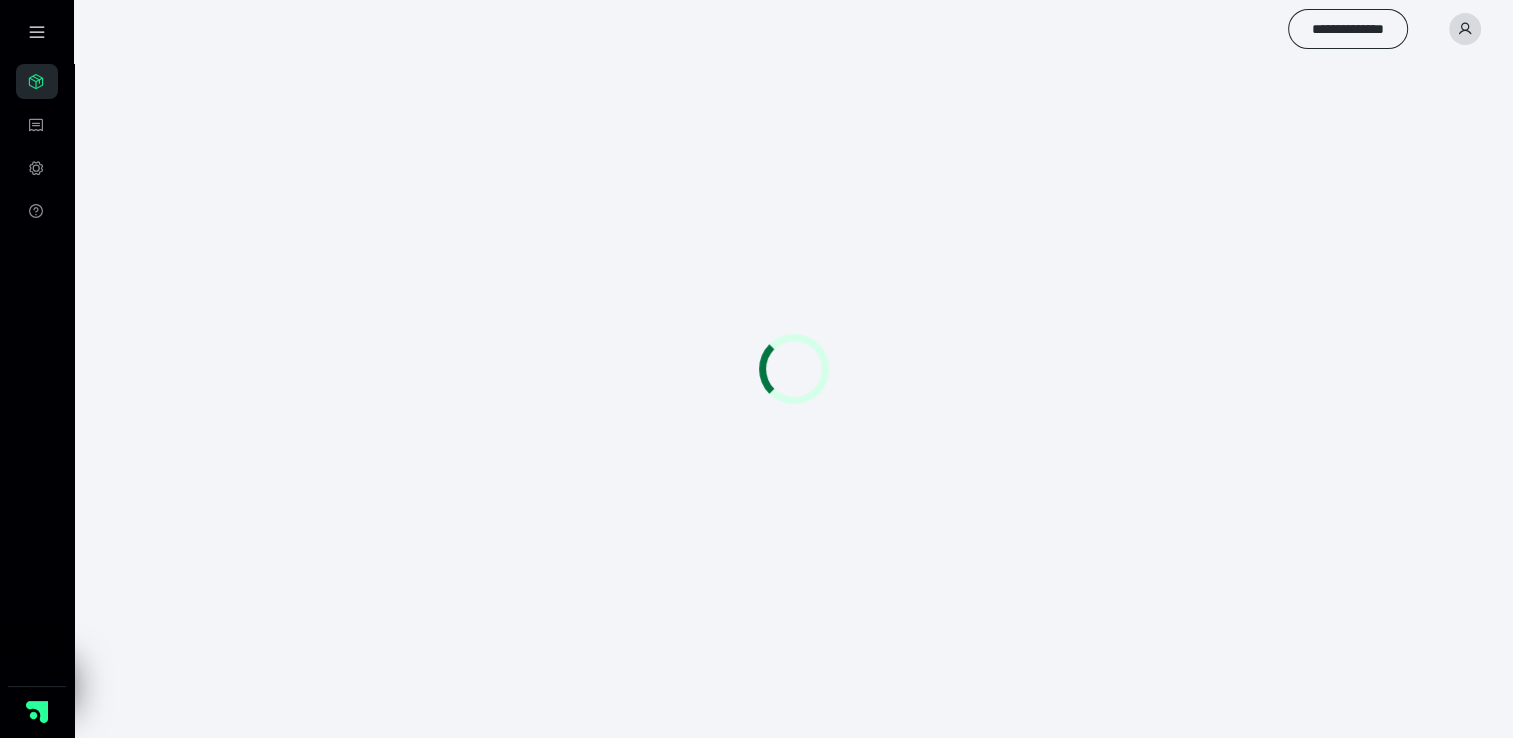 scroll, scrollTop: 0, scrollLeft: 0, axis: both 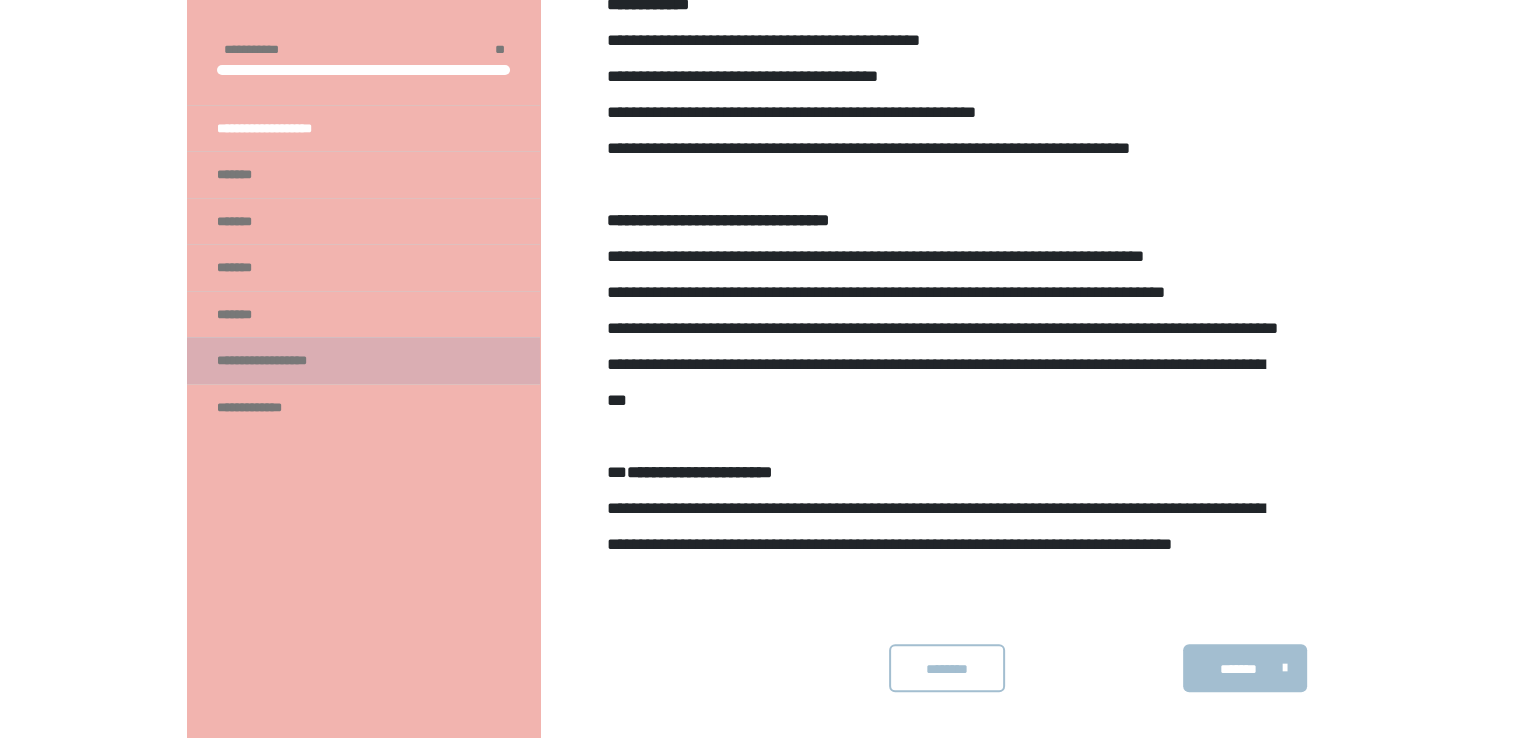 click on "**********" at bounding box center [284, 361] 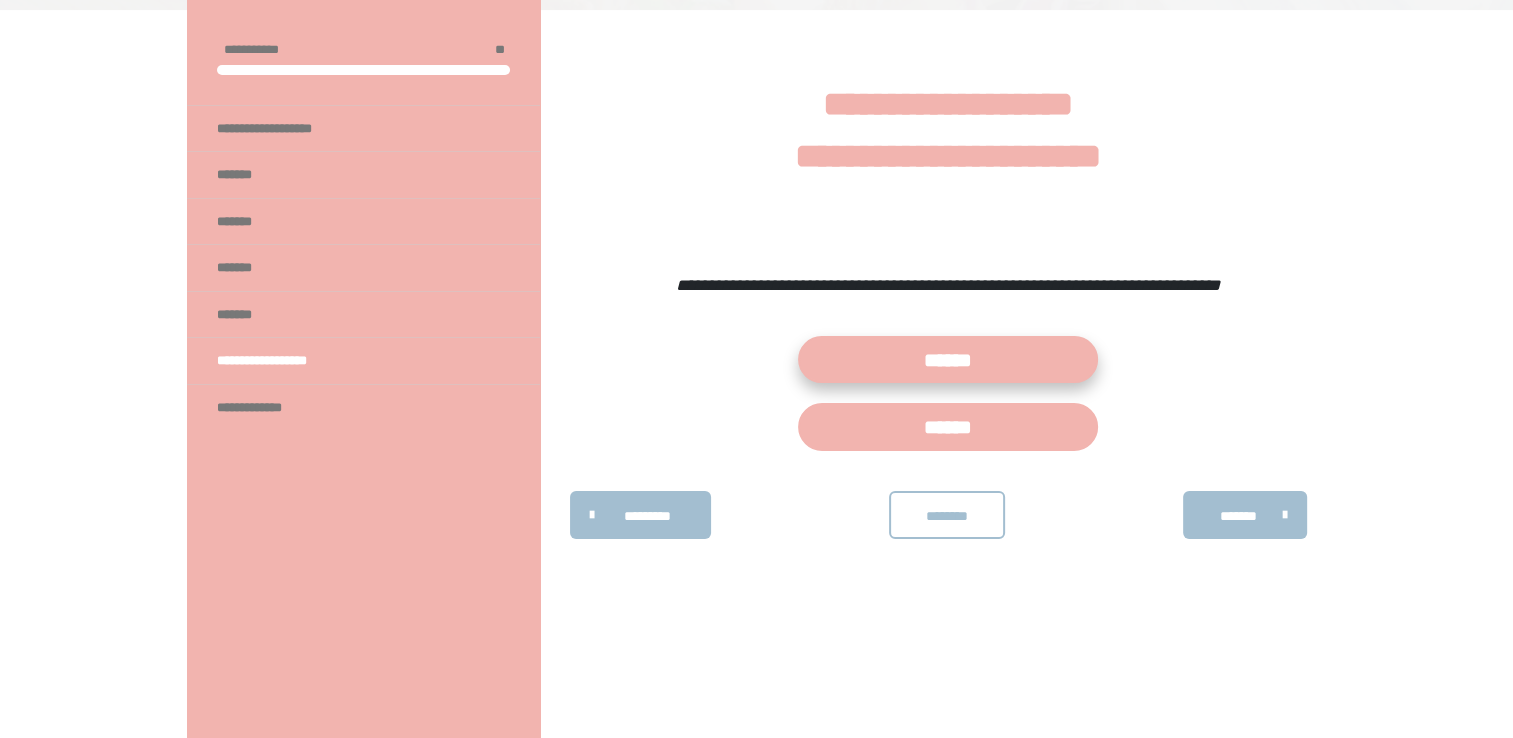 click on "******" at bounding box center [948, 359] 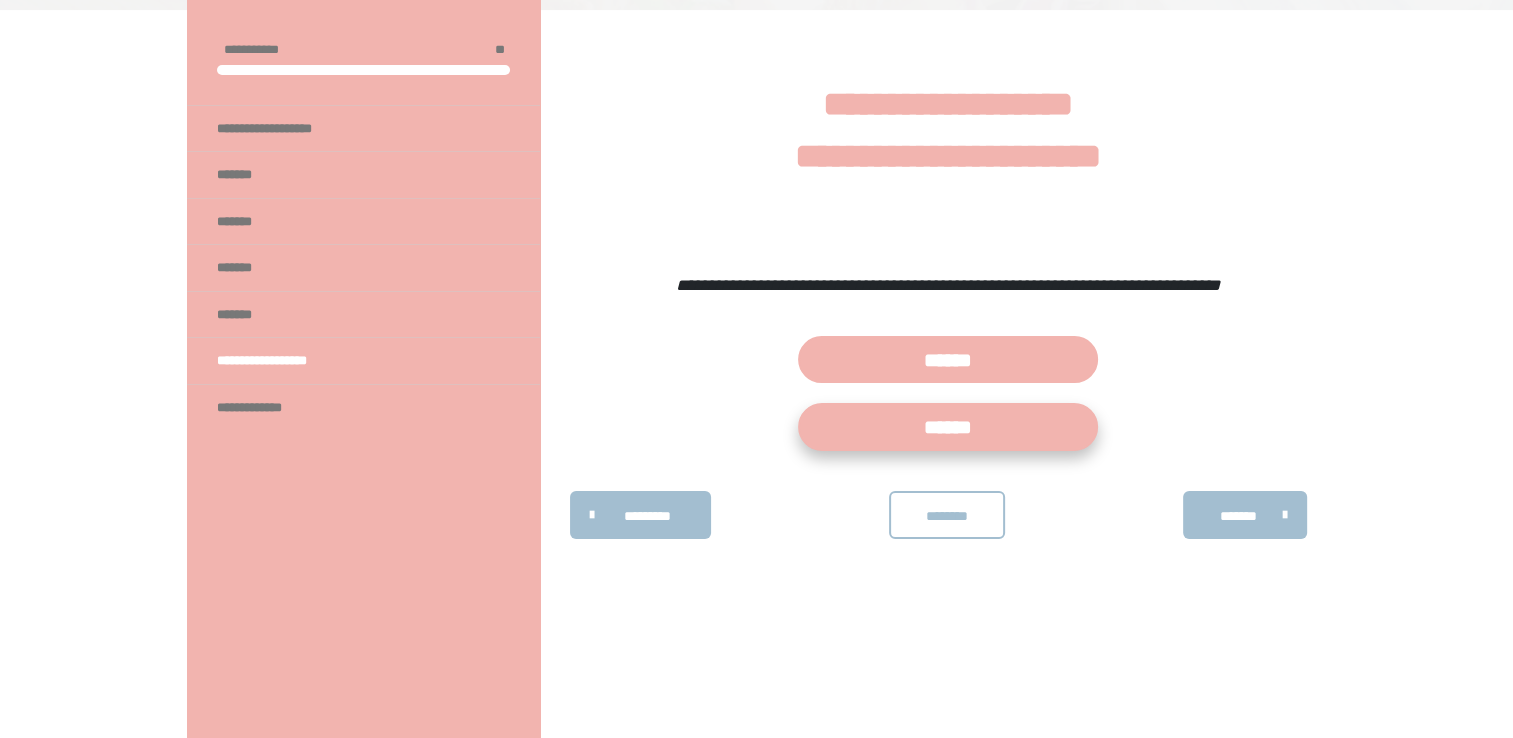 click on "******" at bounding box center (948, 426) 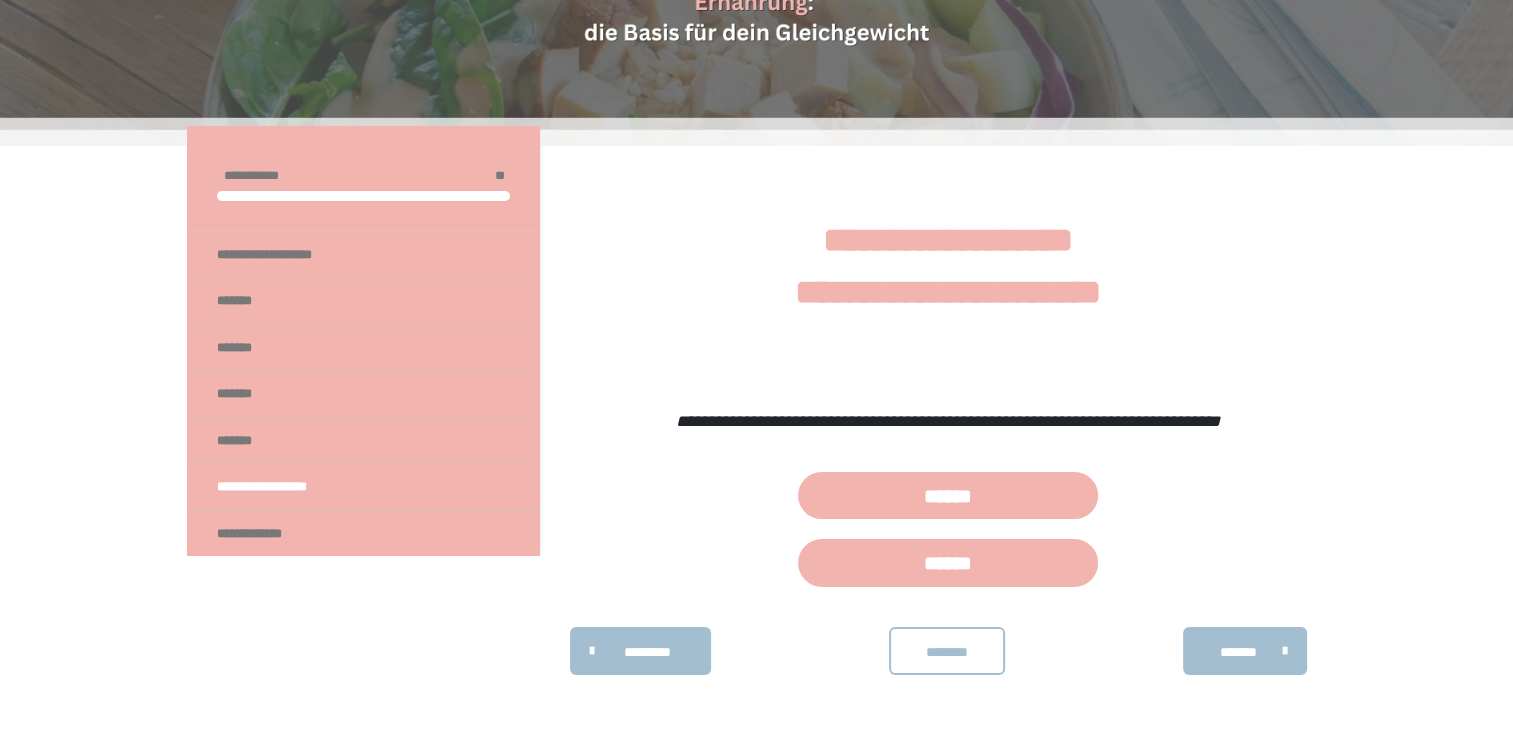 scroll, scrollTop: 0, scrollLeft: 0, axis: both 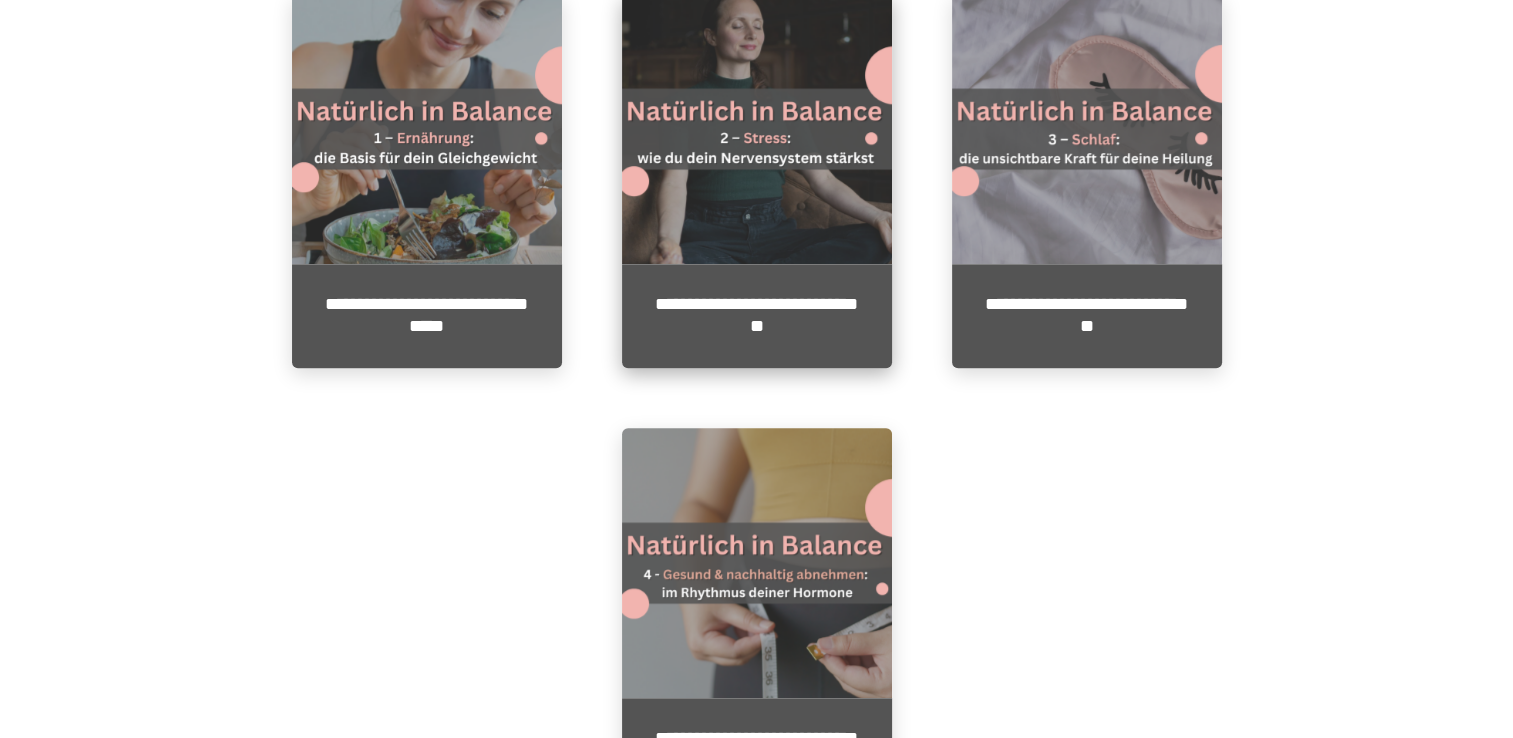 click at bounding box center (757, 129) 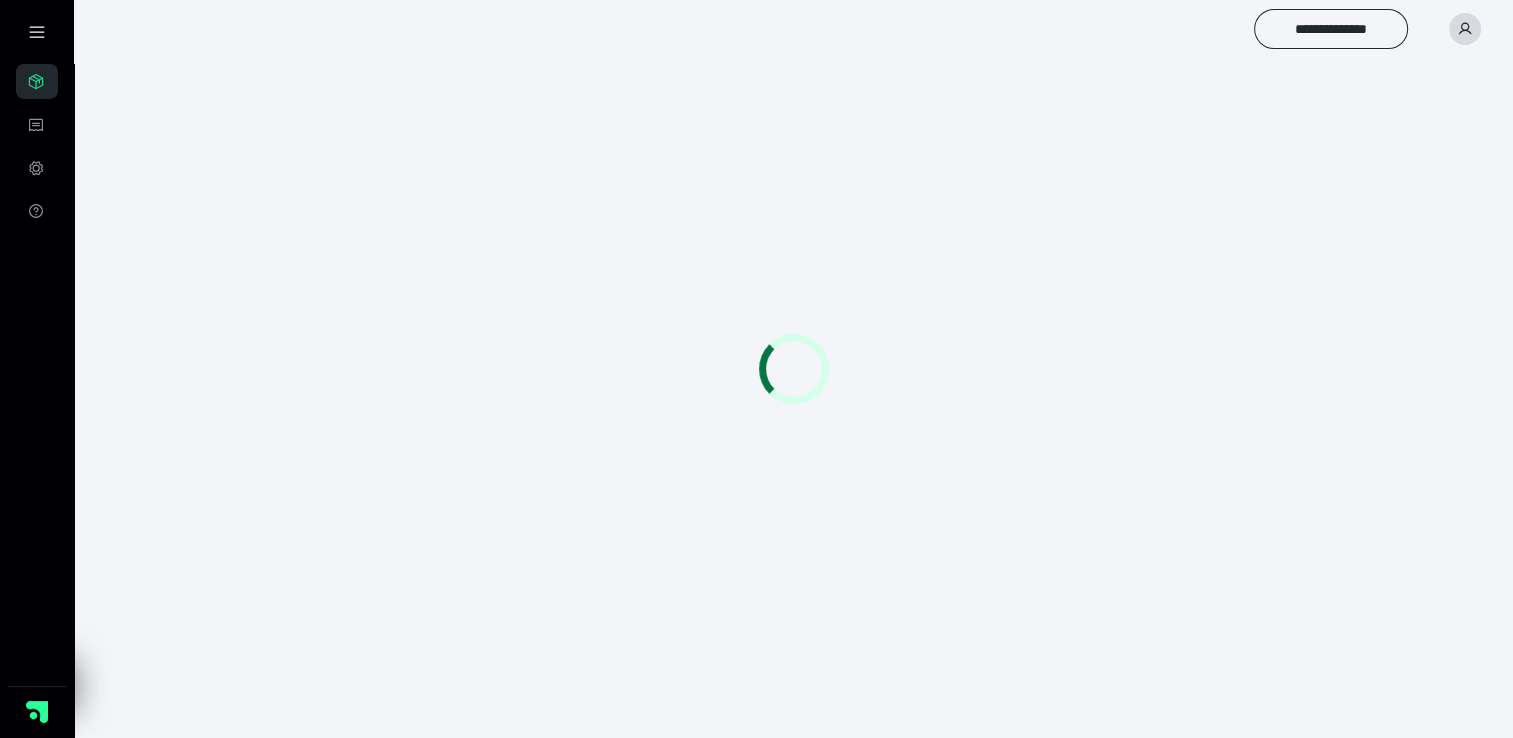 scroll, scrollTop: 0, scrollLeft: 0, axis: both 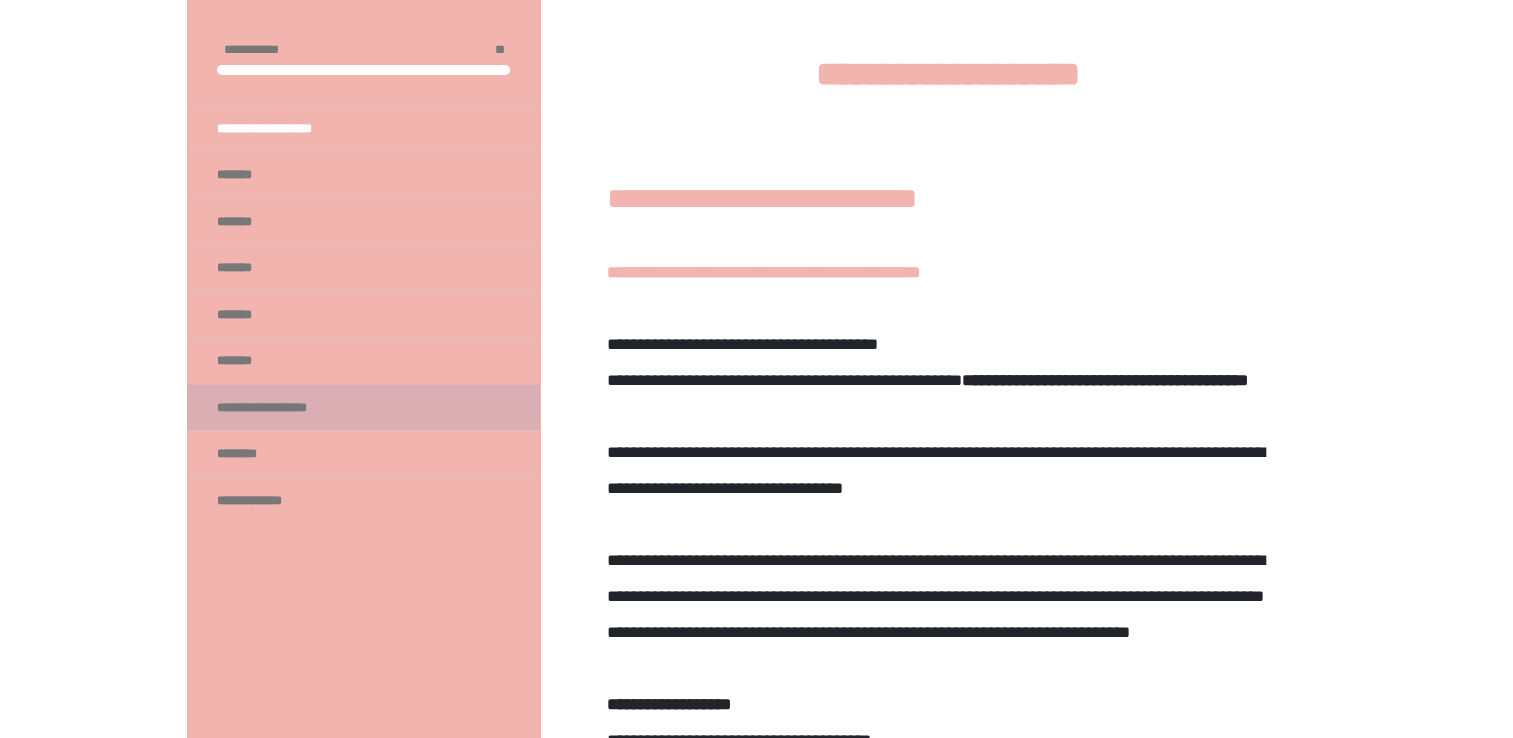 click on "**********" at bounding box center (284, 408) 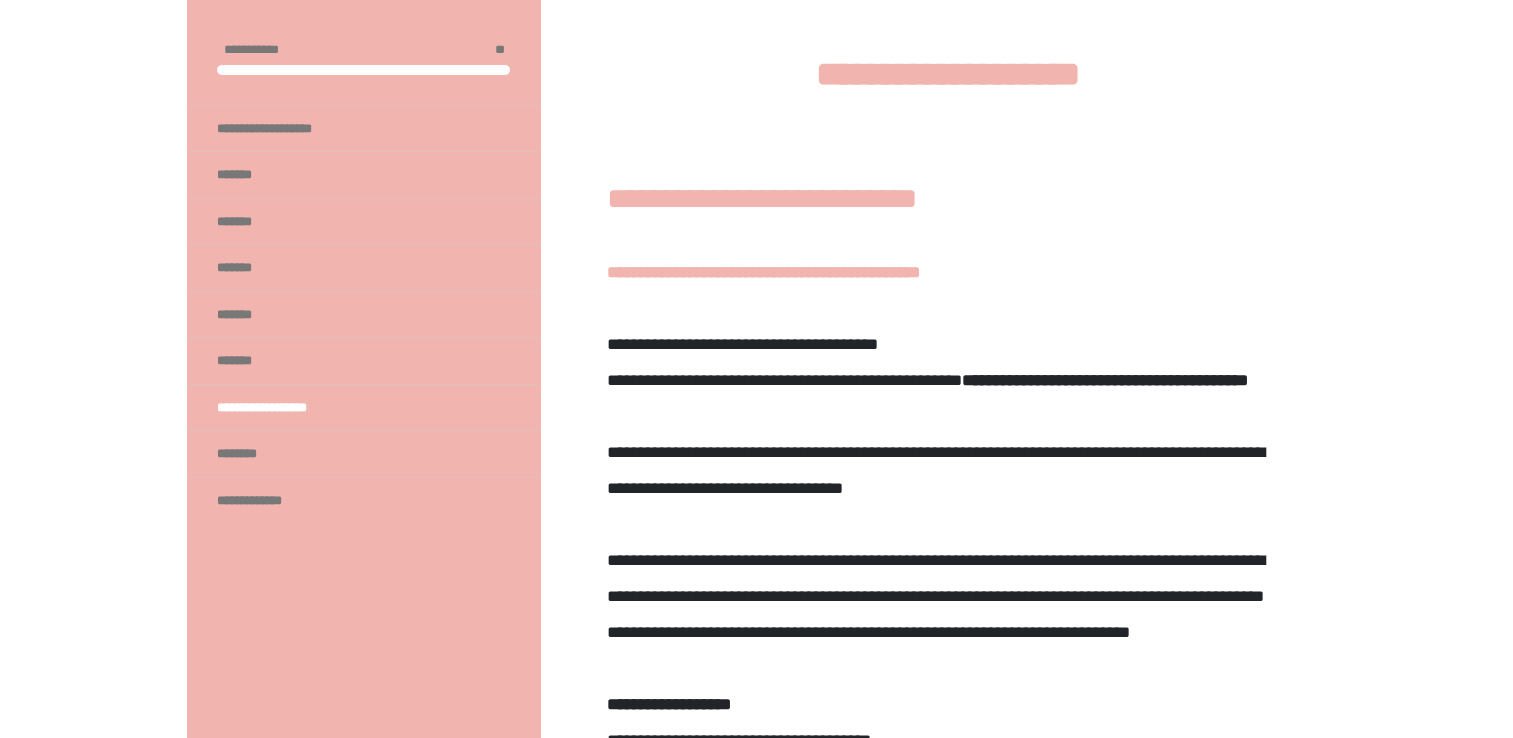 scroll, scrollTop: 270, scrollLeft: 0, axis: vertical 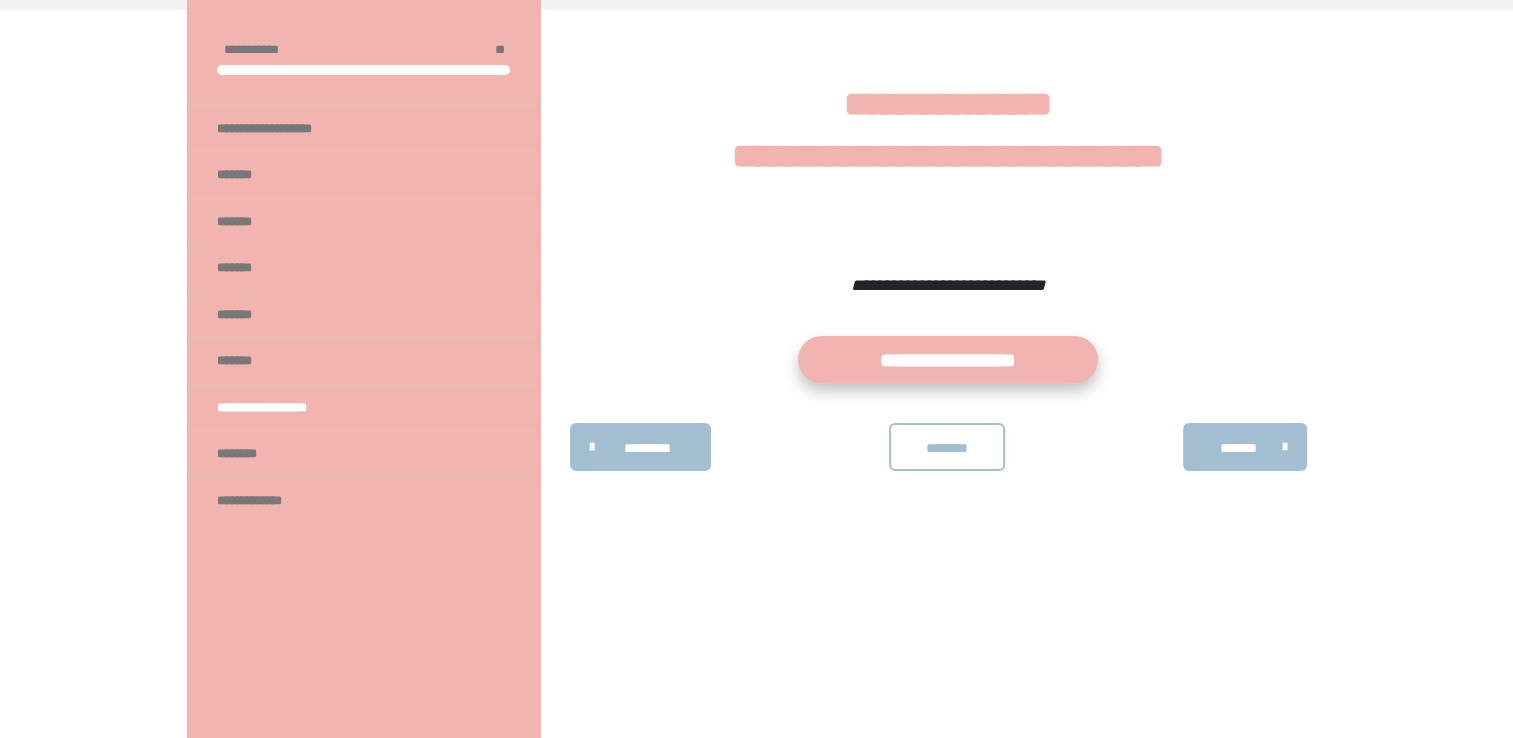 click on "**********" at bounding box center [948, 359] 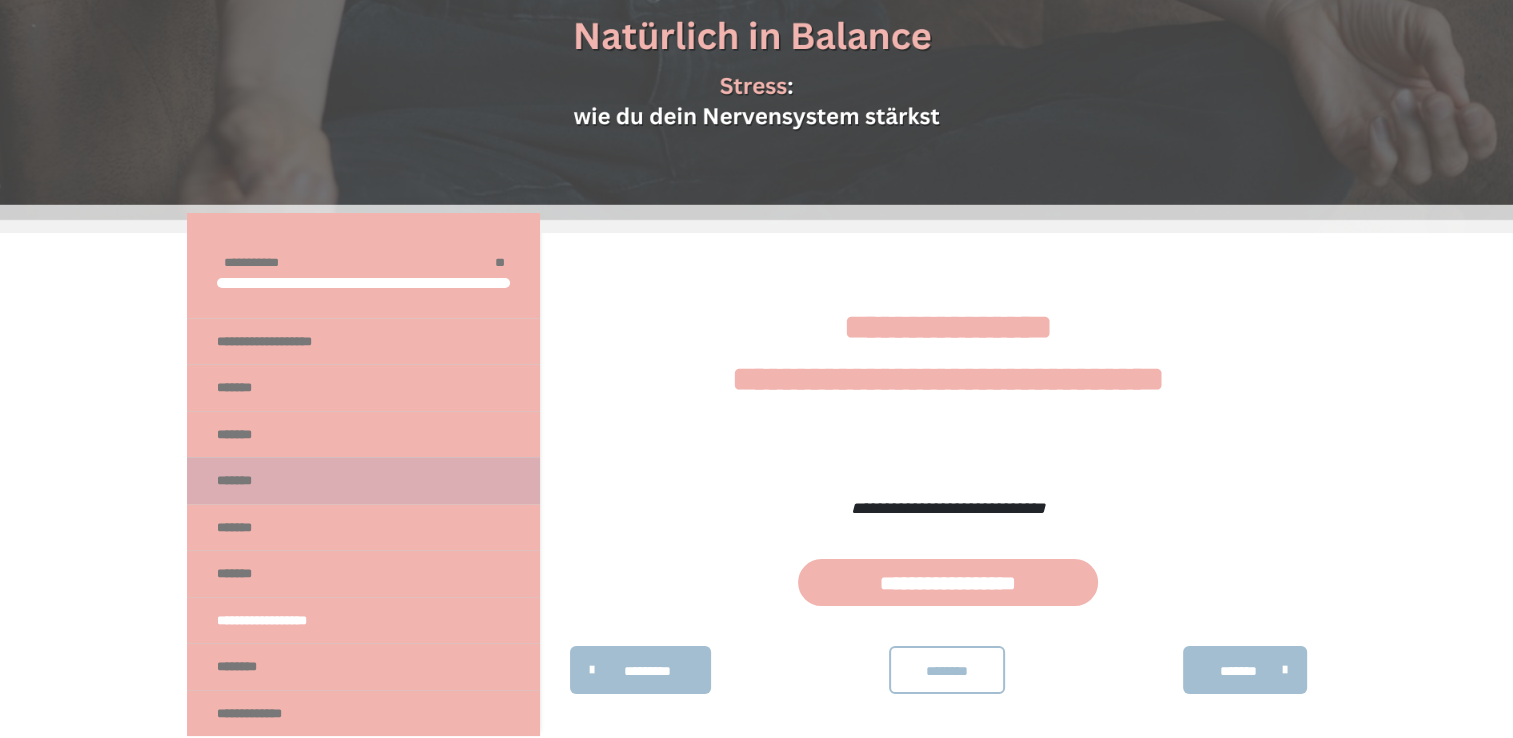 scroll, scrollTop: 0, scrollLeft: 0, axis: both 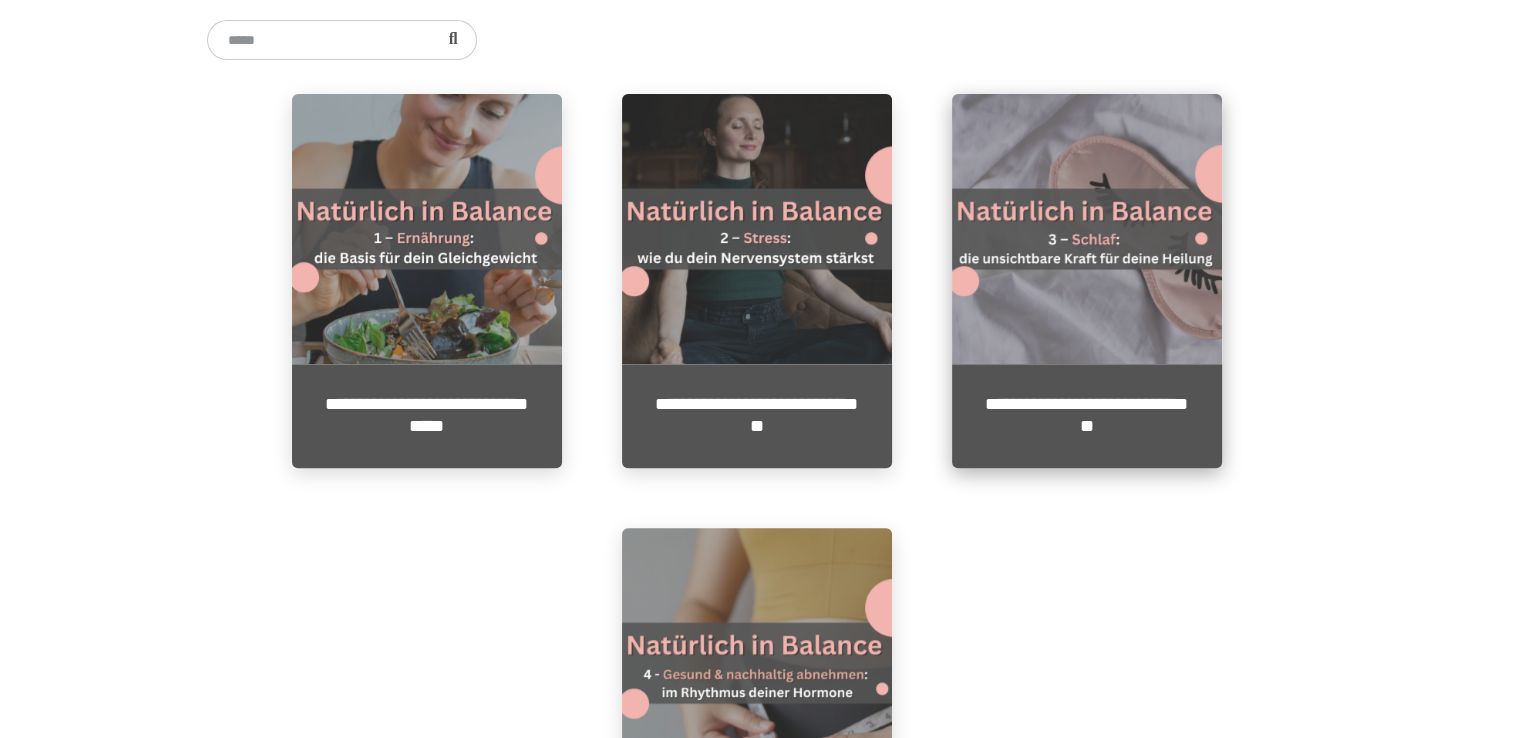 click at bounding box center [1087, 229] 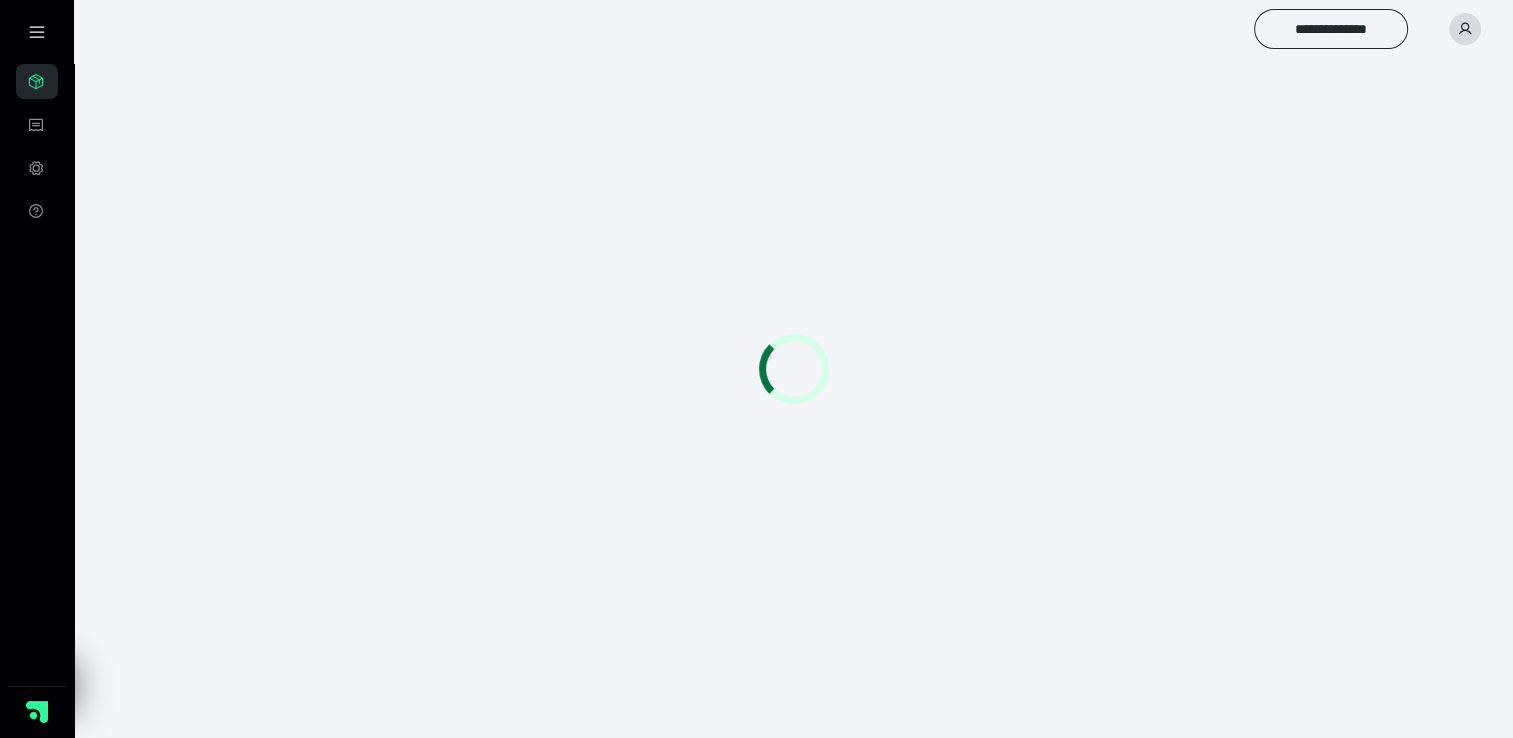 scroll, scrollTop: 0, scrollLeft: 0, axis: both 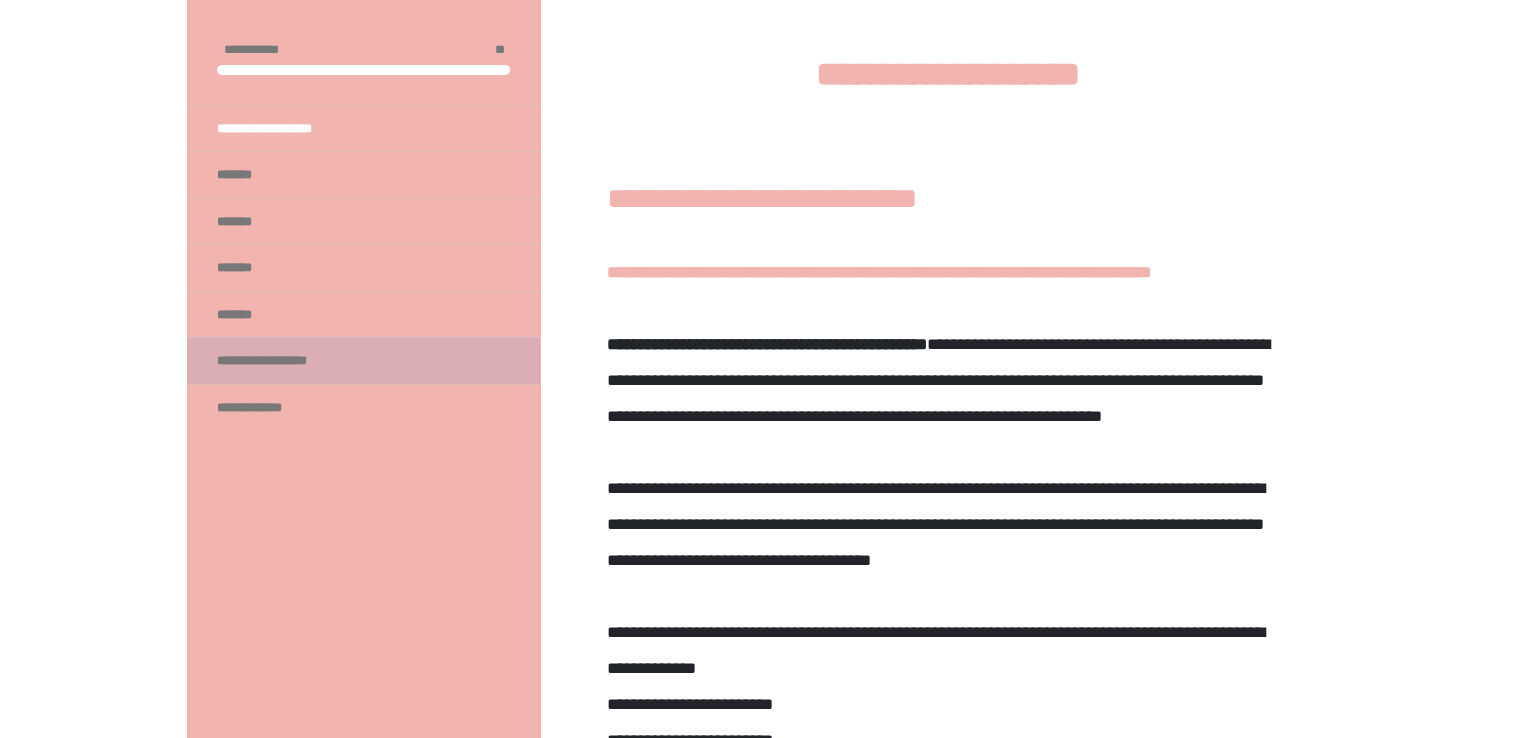click on "**********" at bounding box center [284, 361] 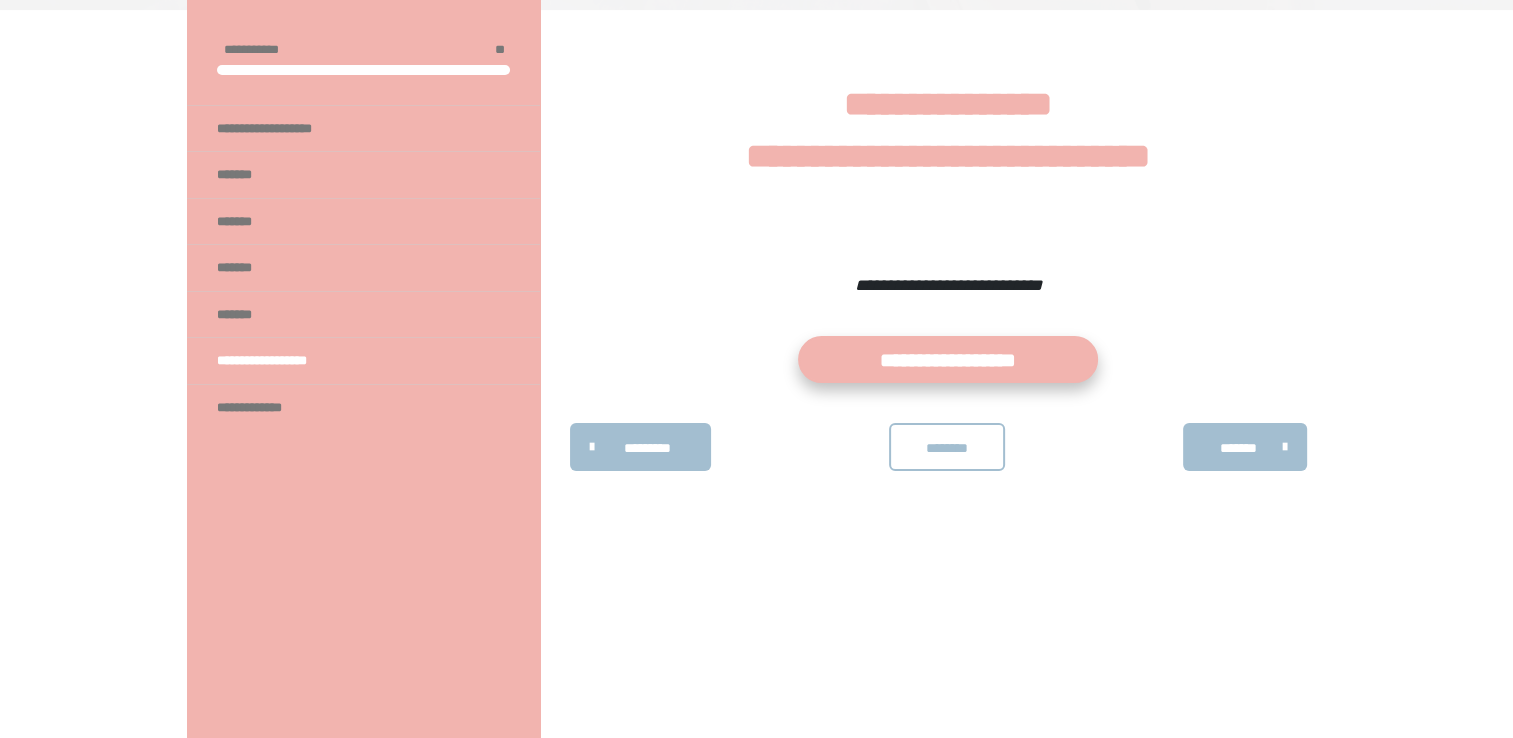 click on "**********" at bounding box center (948, 359) 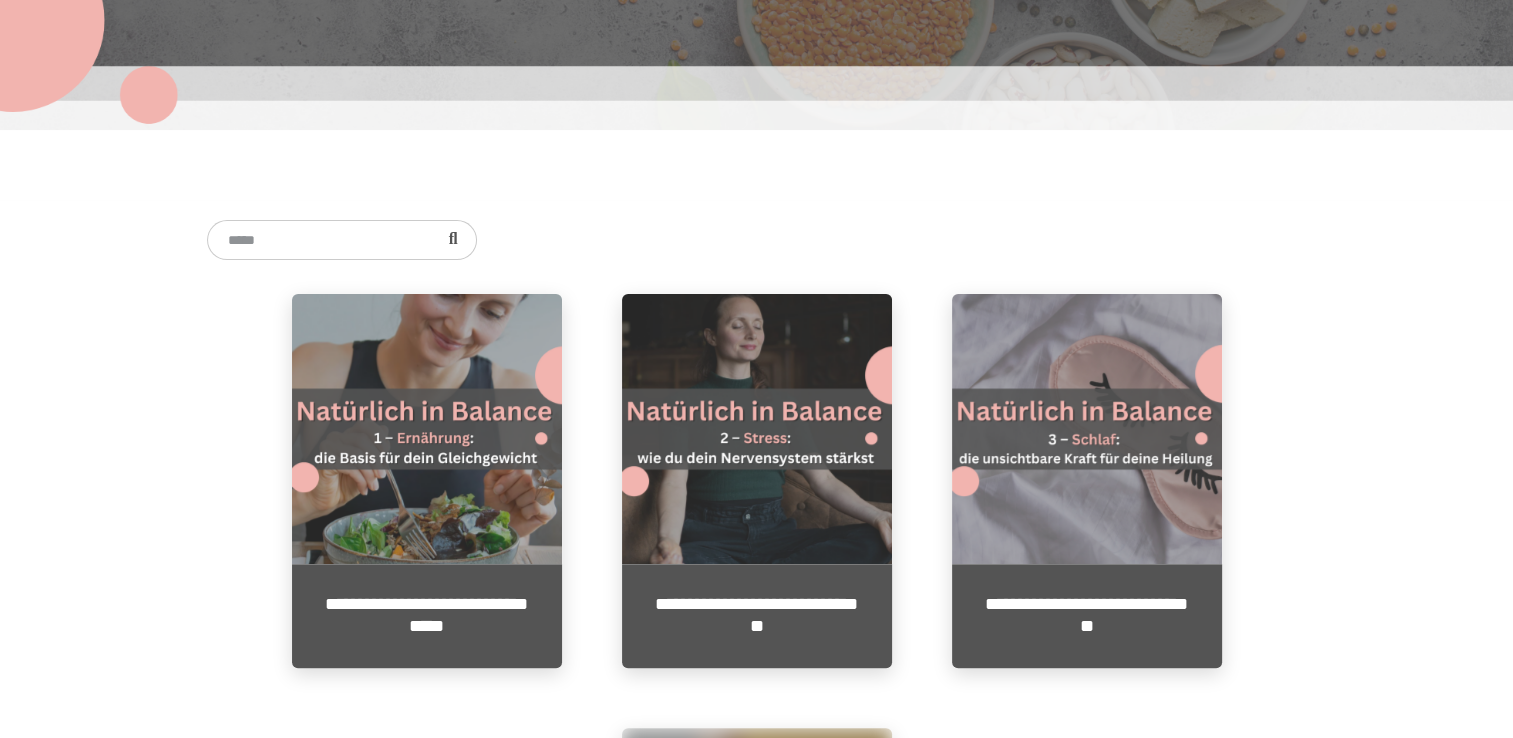 scroll, scrollTop: 1000, scrollLeft: 0, axis: vertical 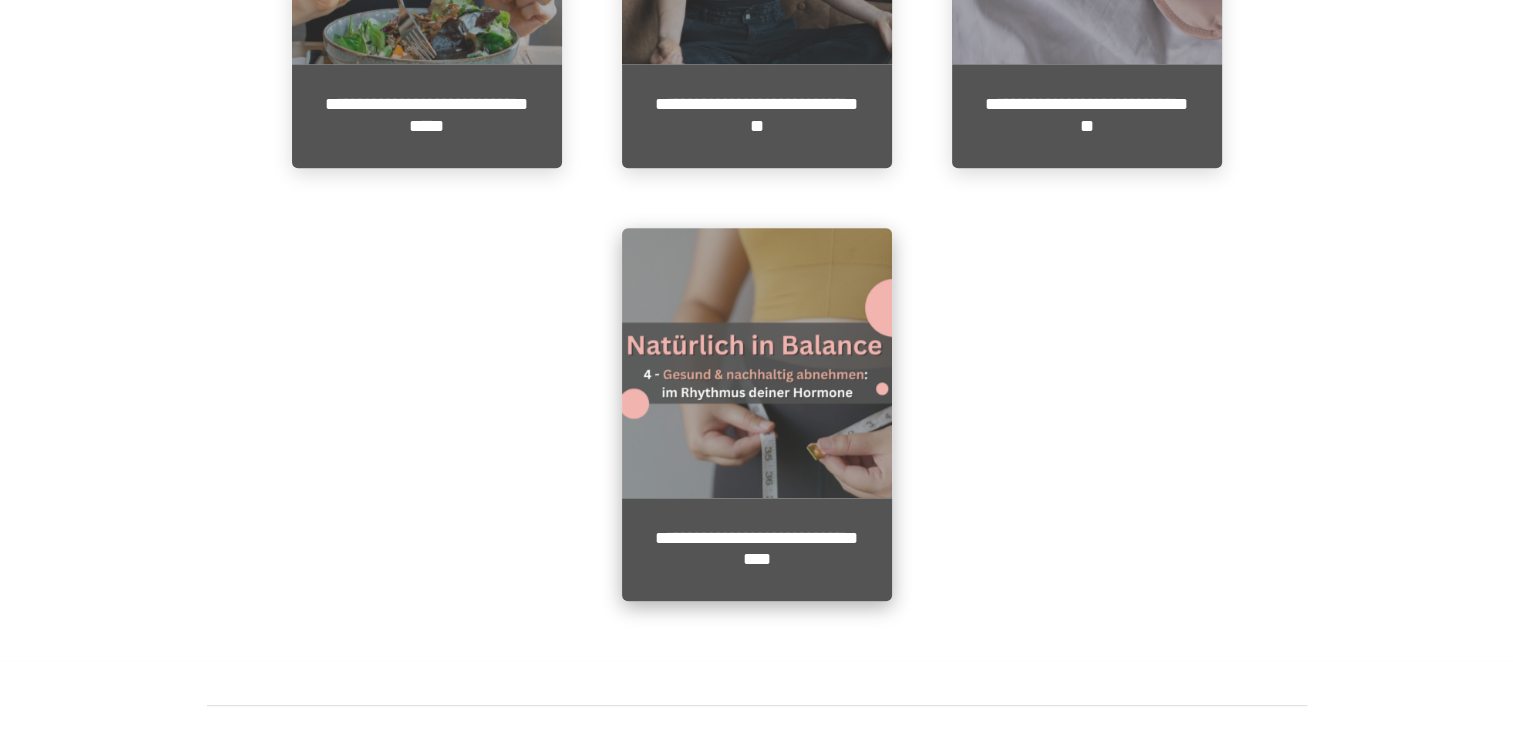 click at bounding box center (757, 363) 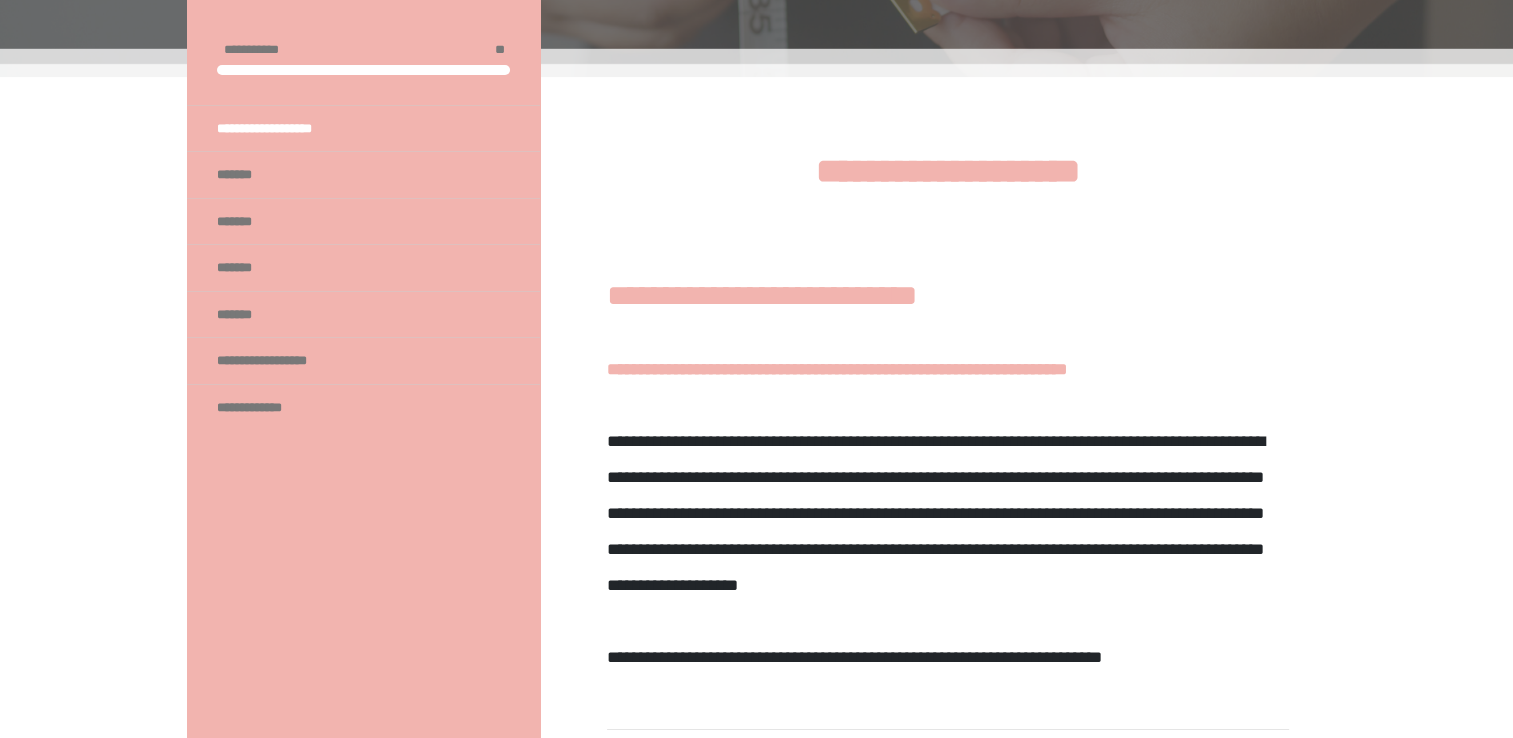 scroll, scrollTop: 400, scrollLeft: 0, axis: vertical 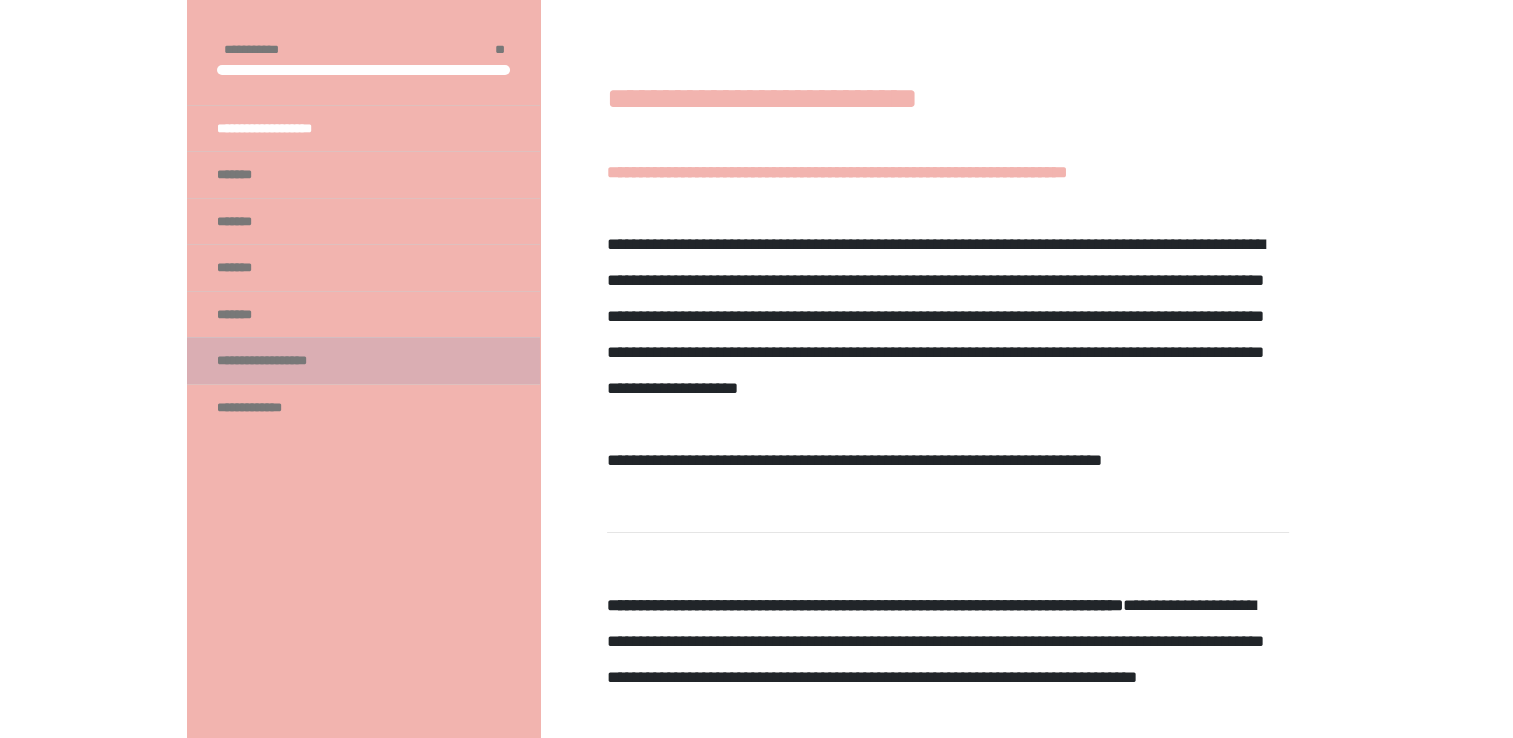 click on "**********" at bounding box center [284, 361] 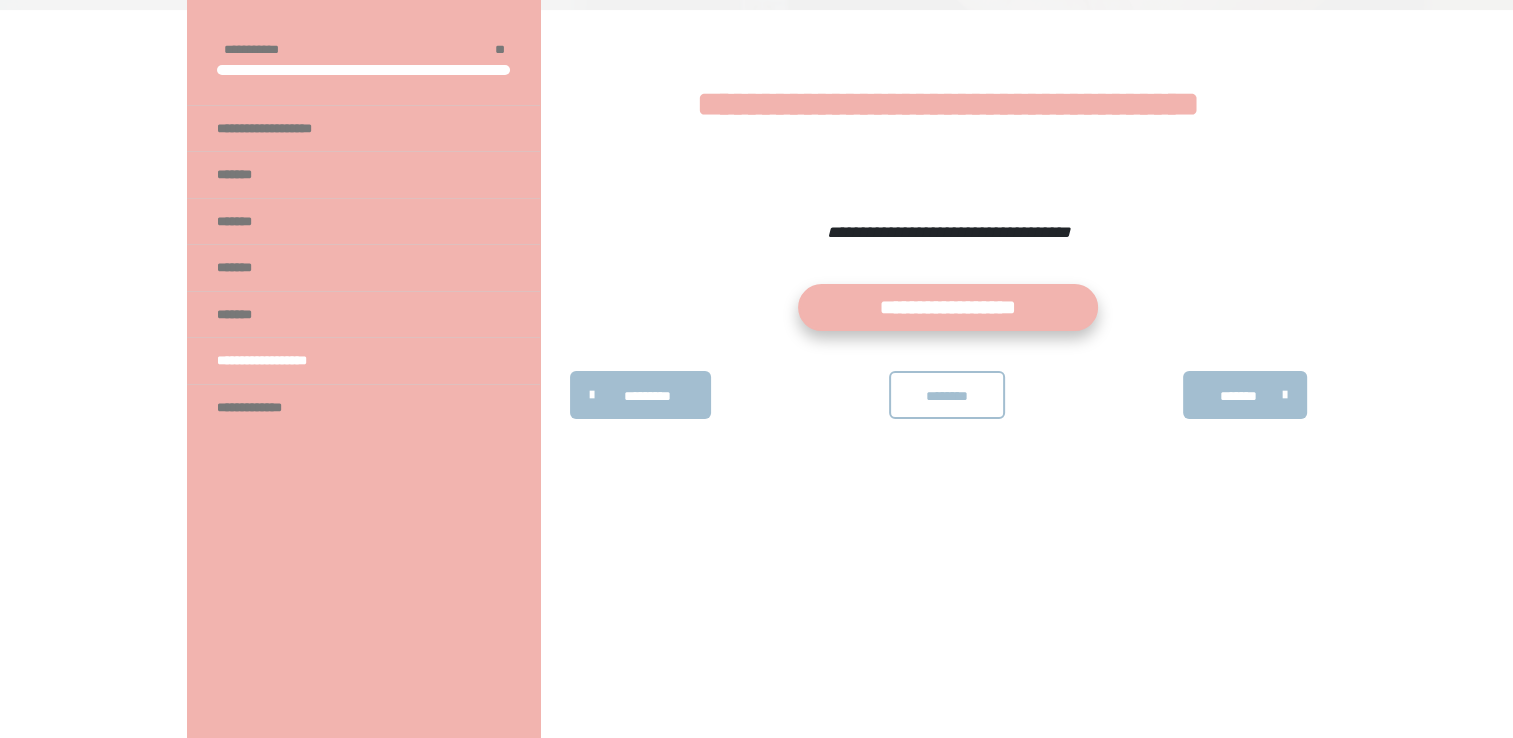 click on "**********" at bounding box center [948, 307] 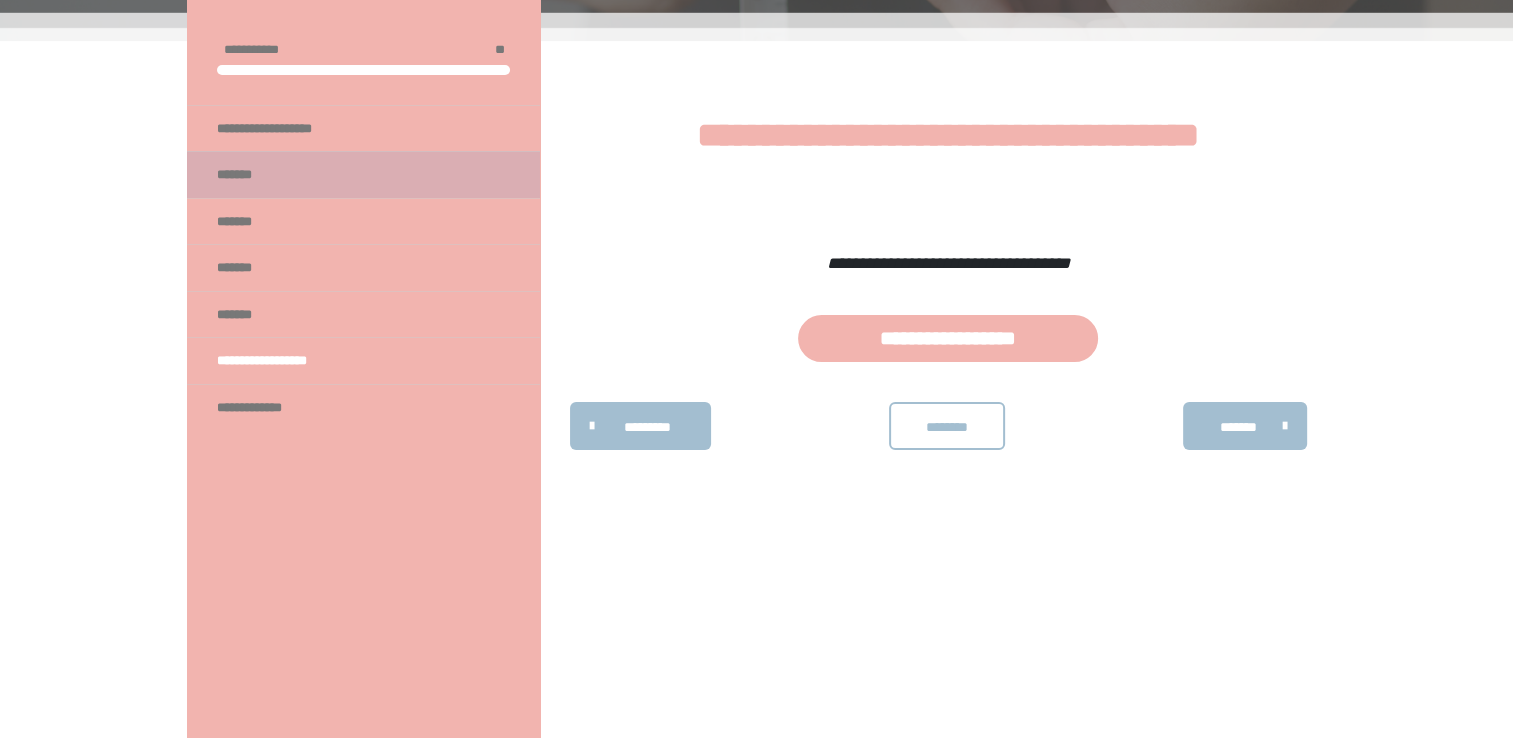 scroll, scrollTop: 0, scrollLeft: 0, axis: both 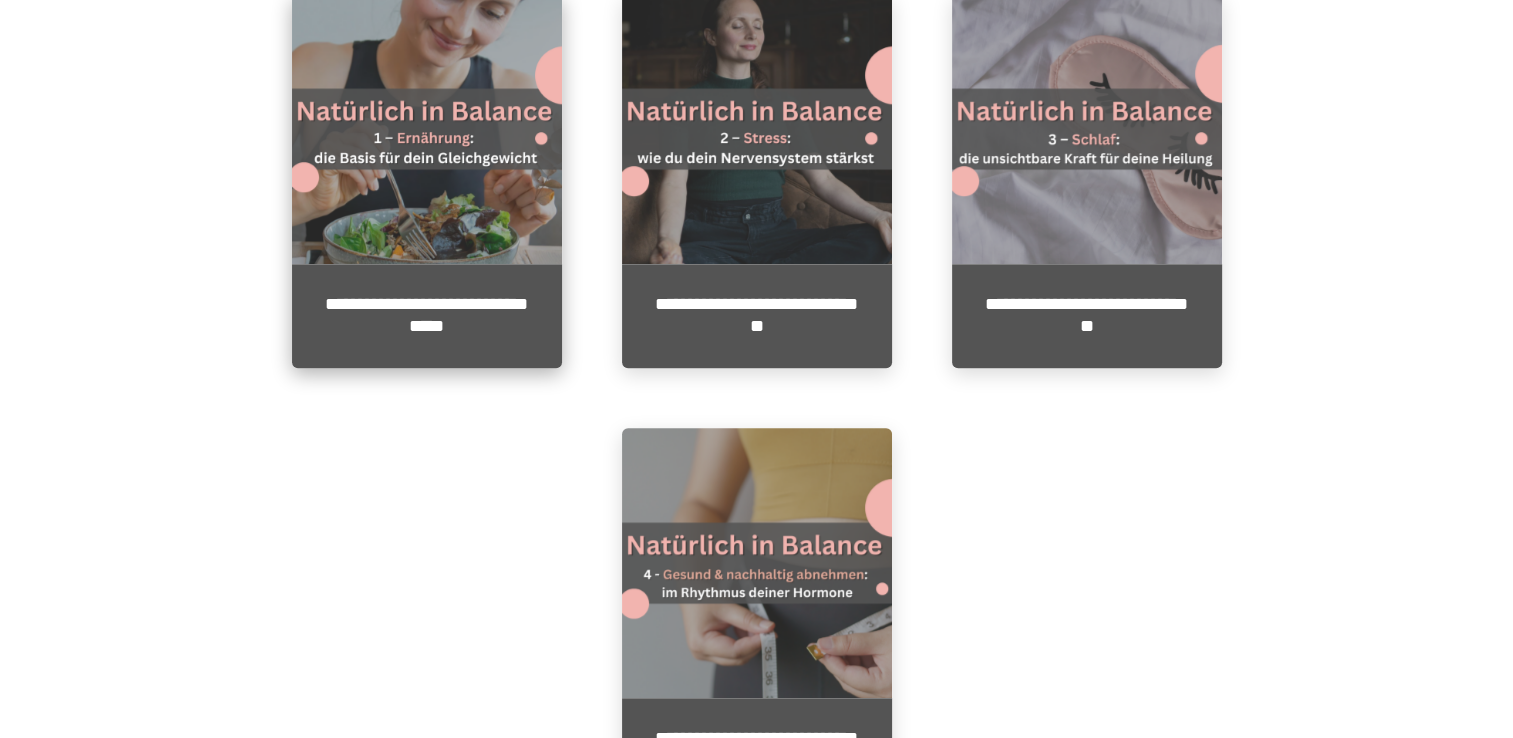 click at bounding box center [427, 129] 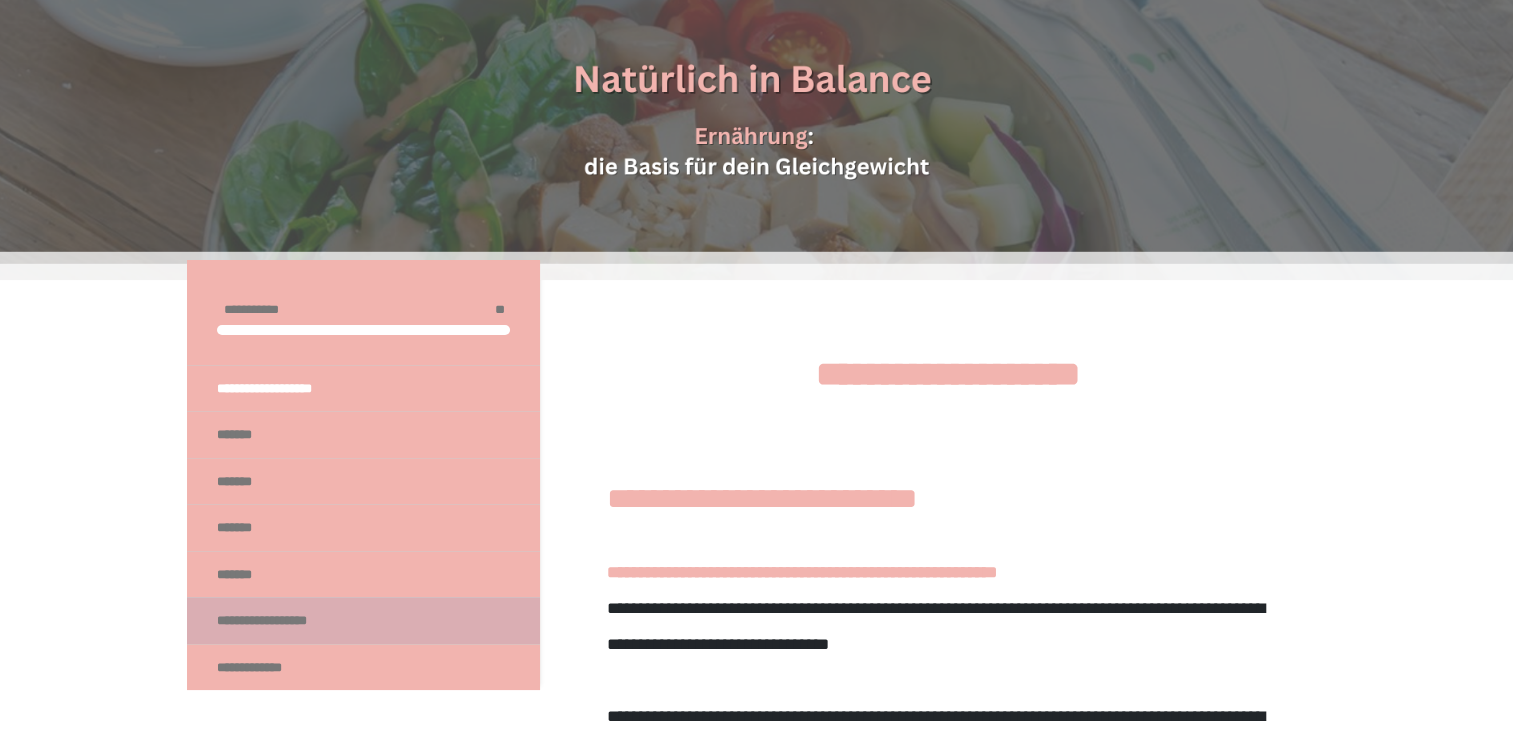 click on "**********" at bounding box center (284, 621) 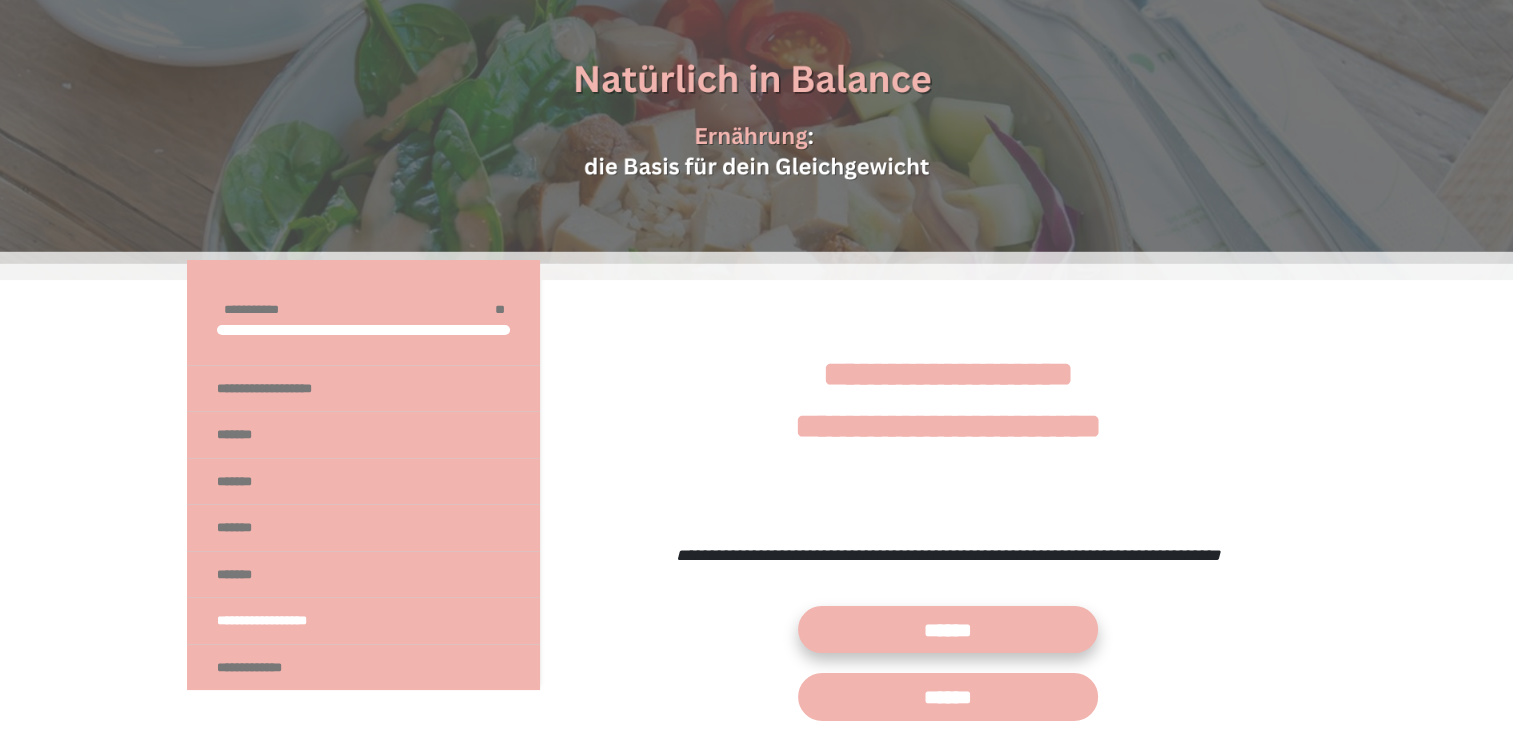click on "******" at bounding box center (948, 629) 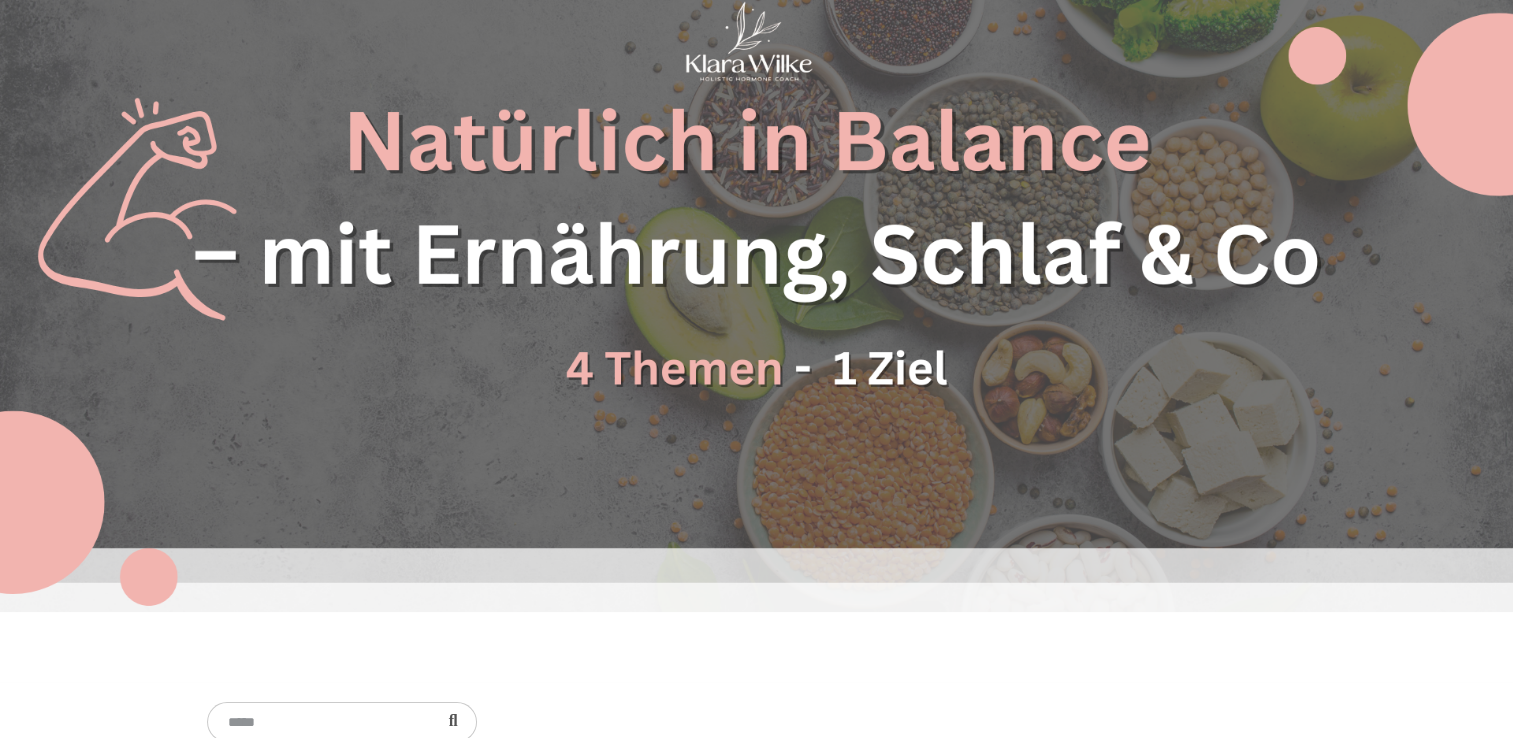 scroll, scrollTop: 0, scrollLeft: 0, axis: both 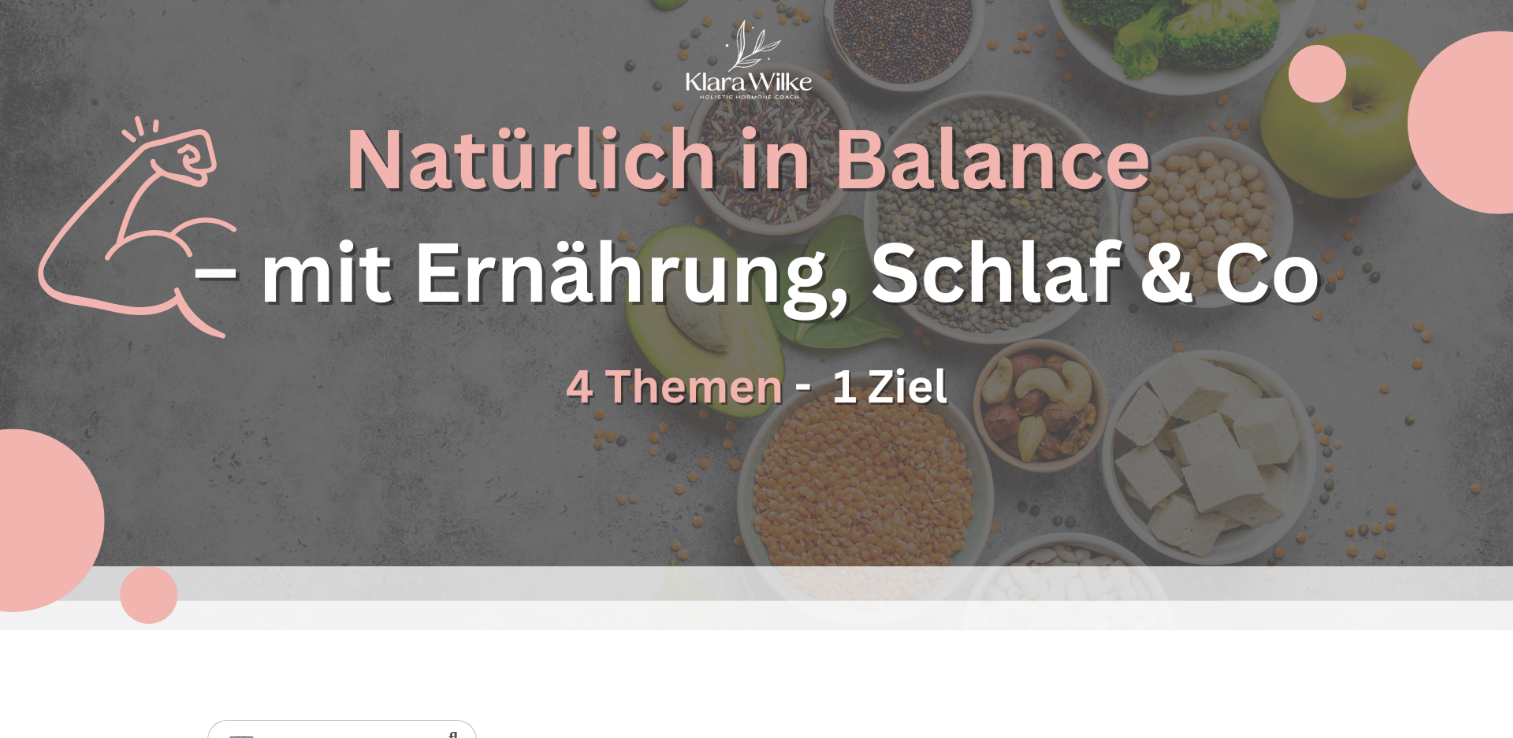 click at bounding box center (756, 315) 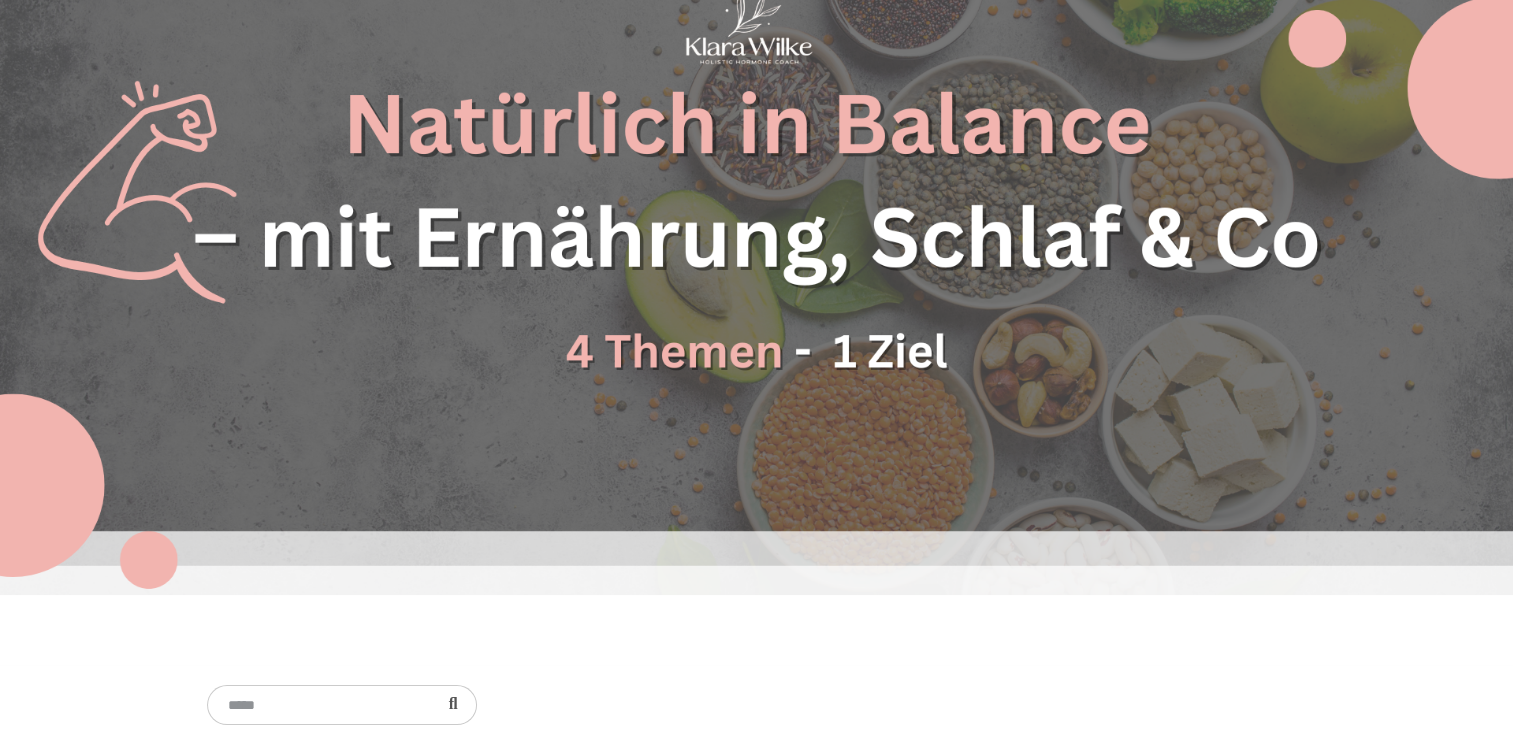 scroll, scrollTop: 0, scrollLeft: 0, axis: both 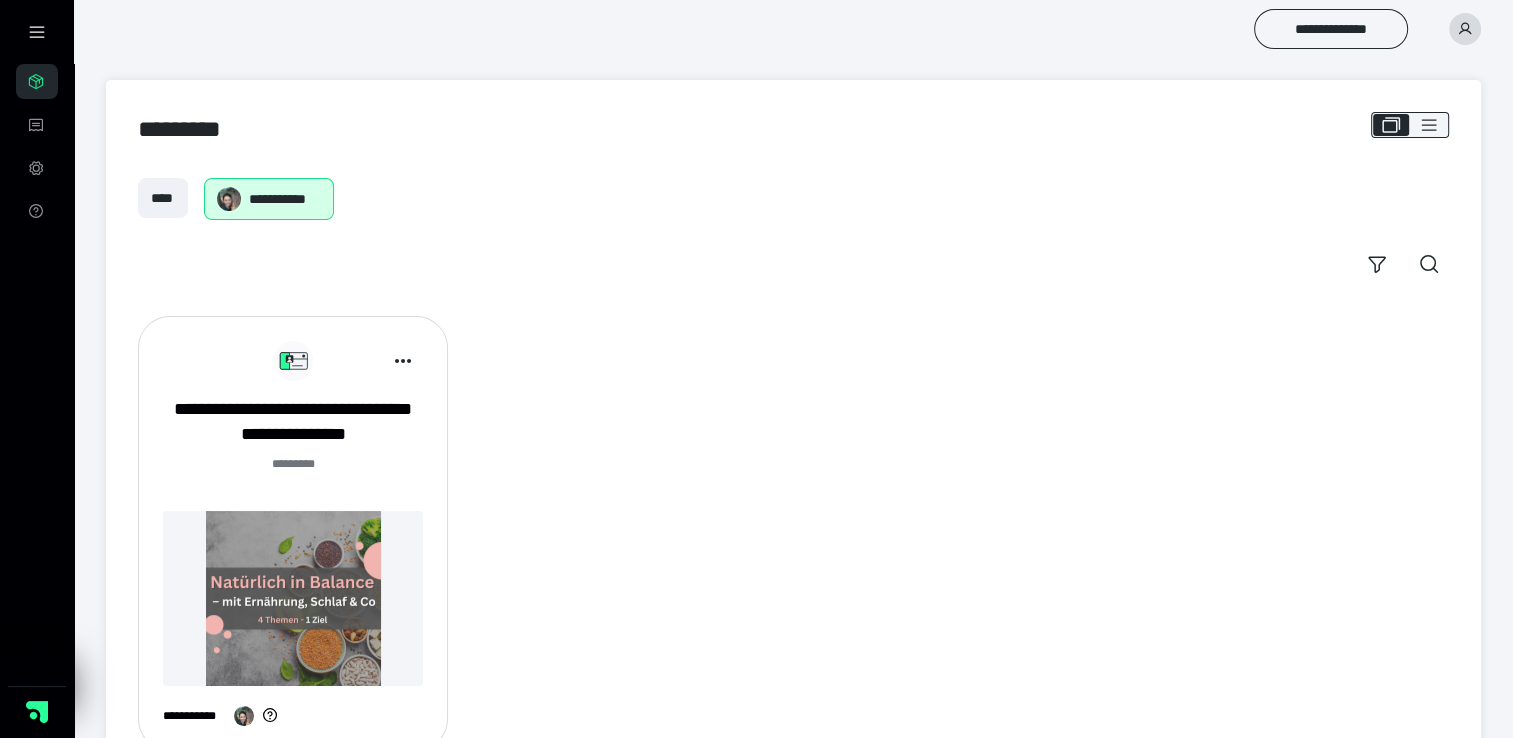 click at bounding box center (1465, 29) 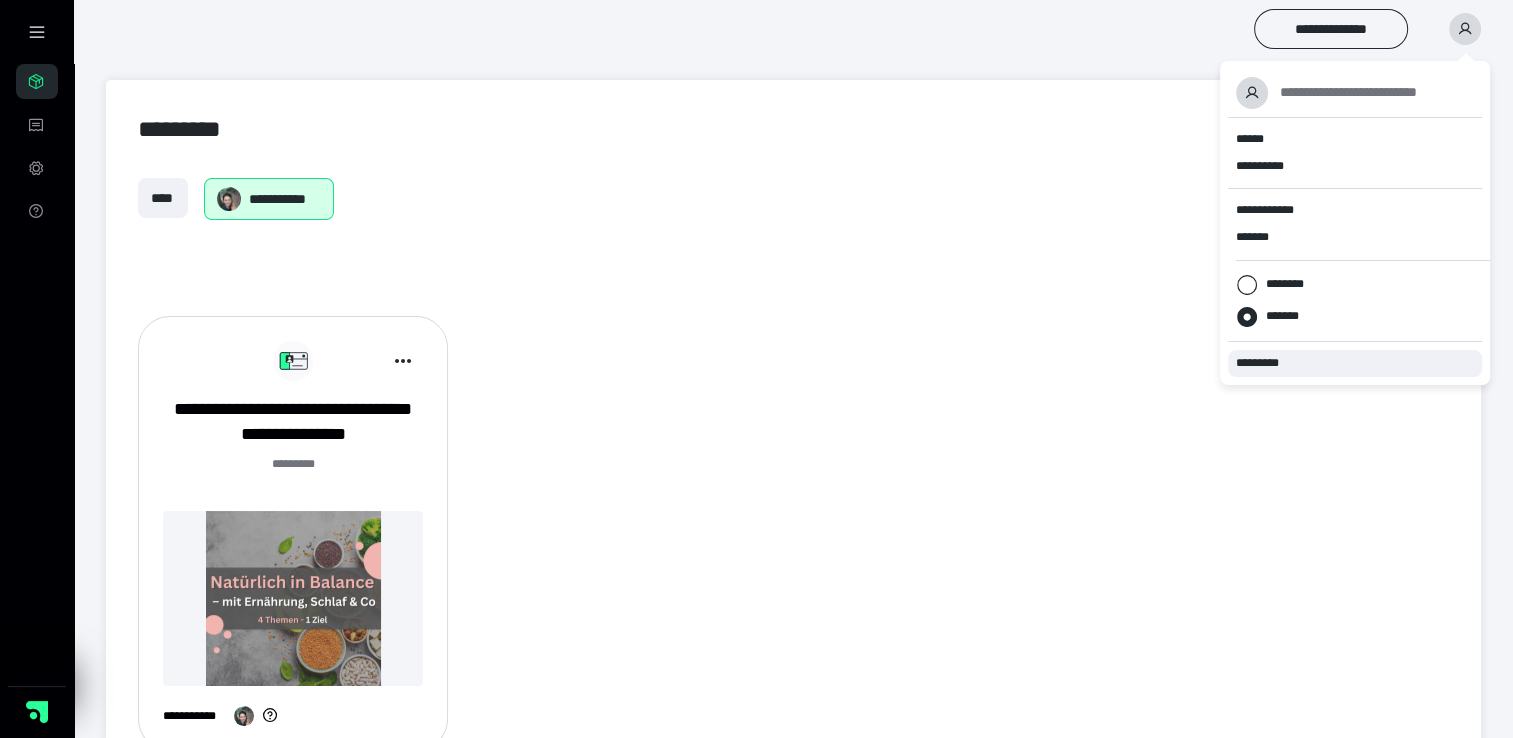 click on "*********" at bounding box center [1266, 363] 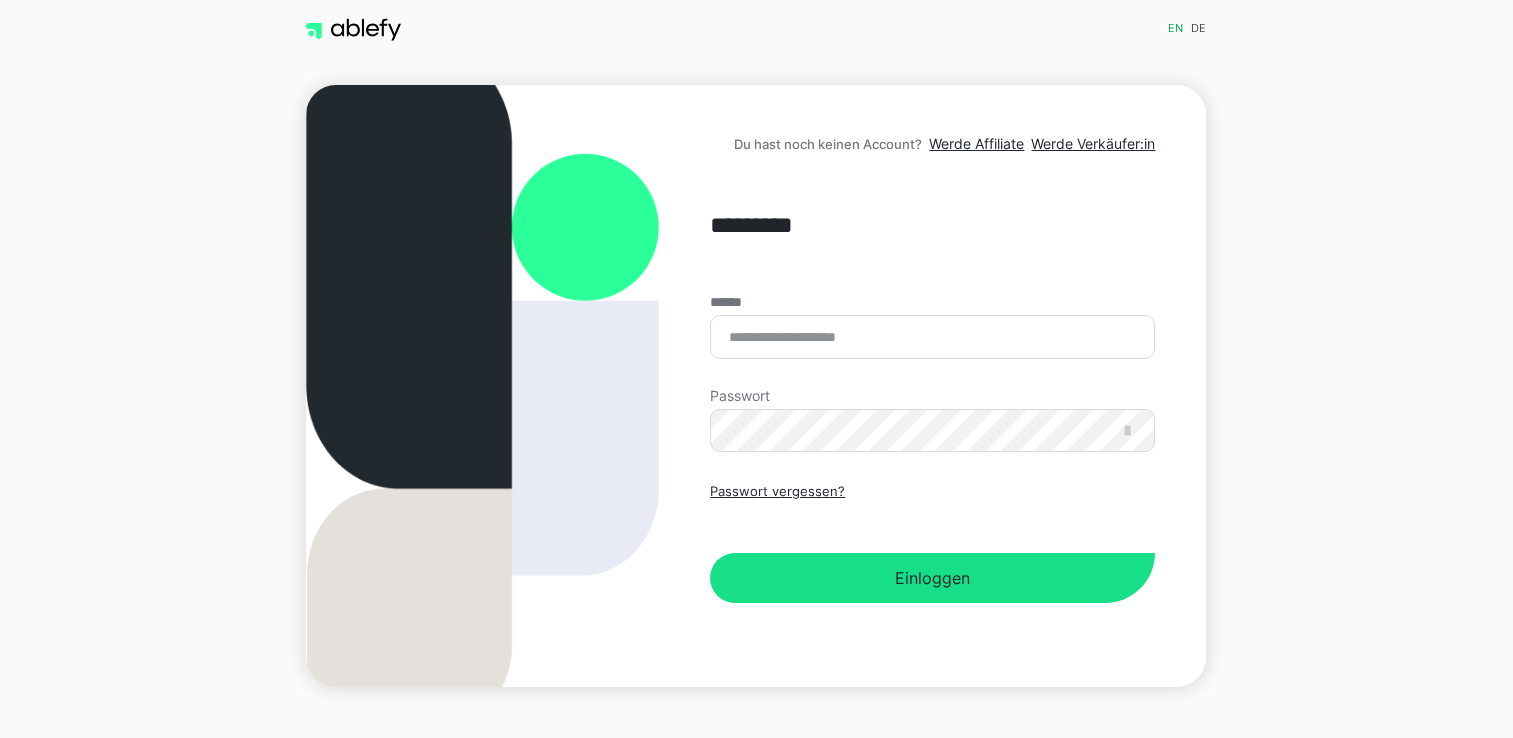 scroll, scrollTop: 0, scrollLeft: 0, axis: both 